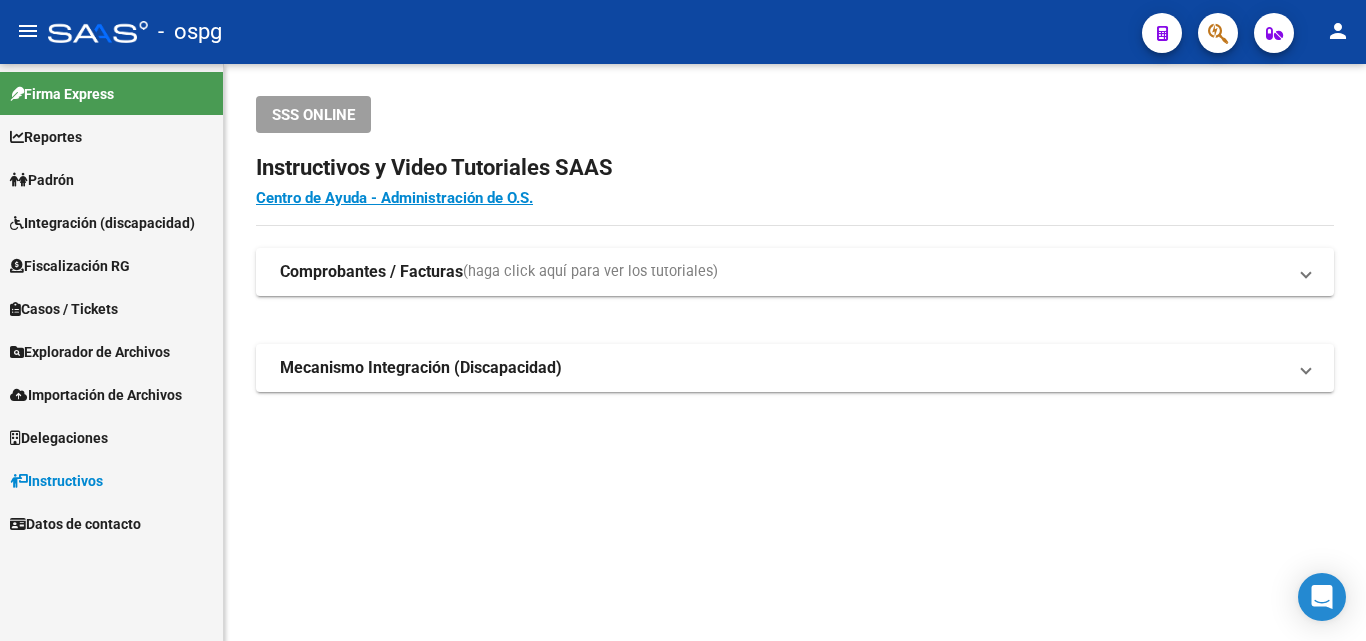 scroll, scrollTop: 0, scrollLeft: 0, axis: both 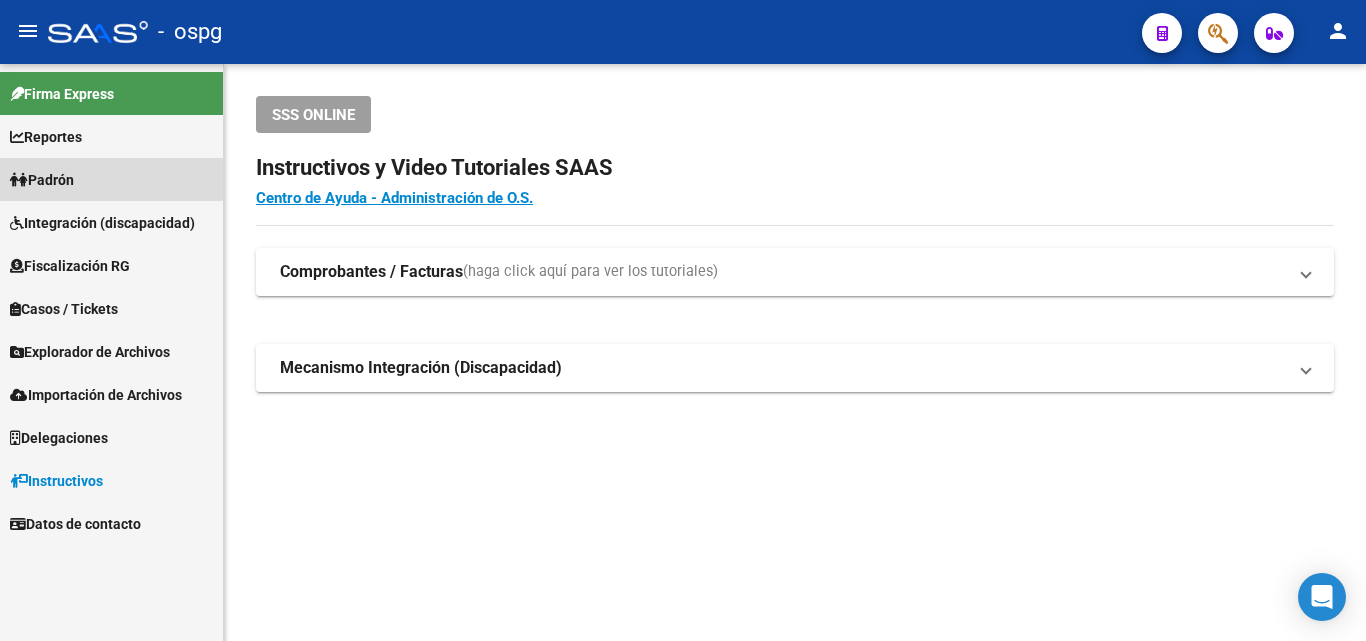 click on "Padrón" at bounding box center [42, 180] 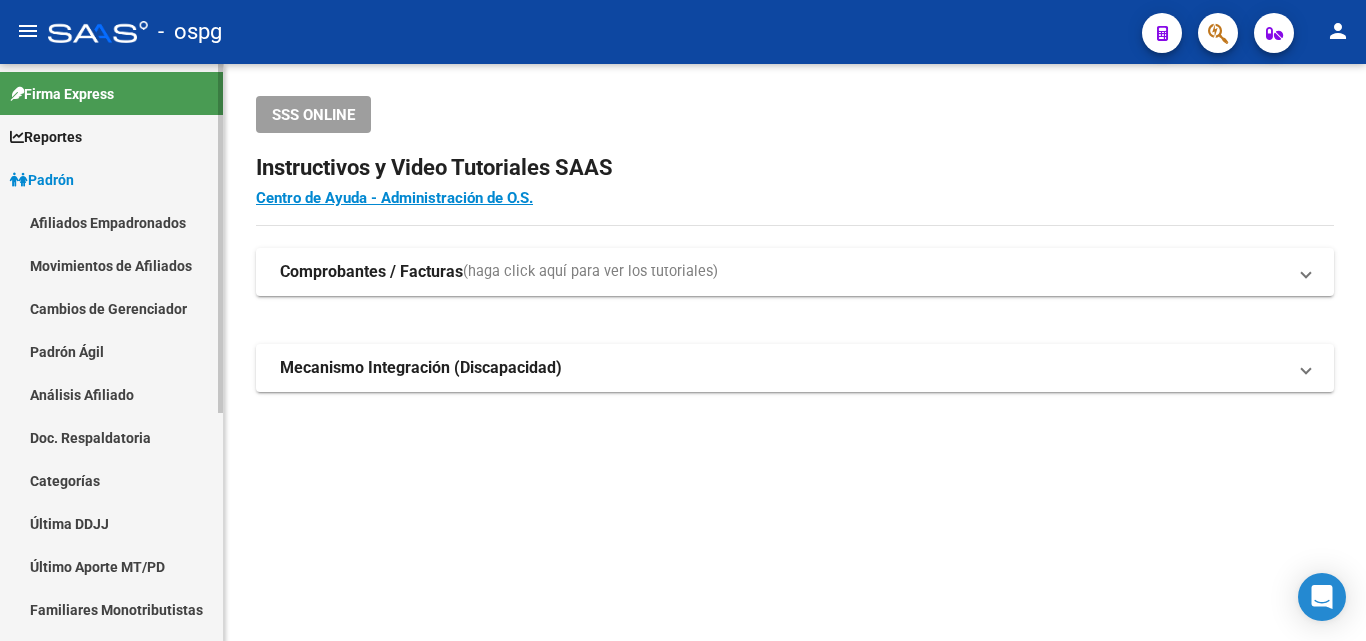 click on "Análisis Afiliado" at bounding box center (111, 394) 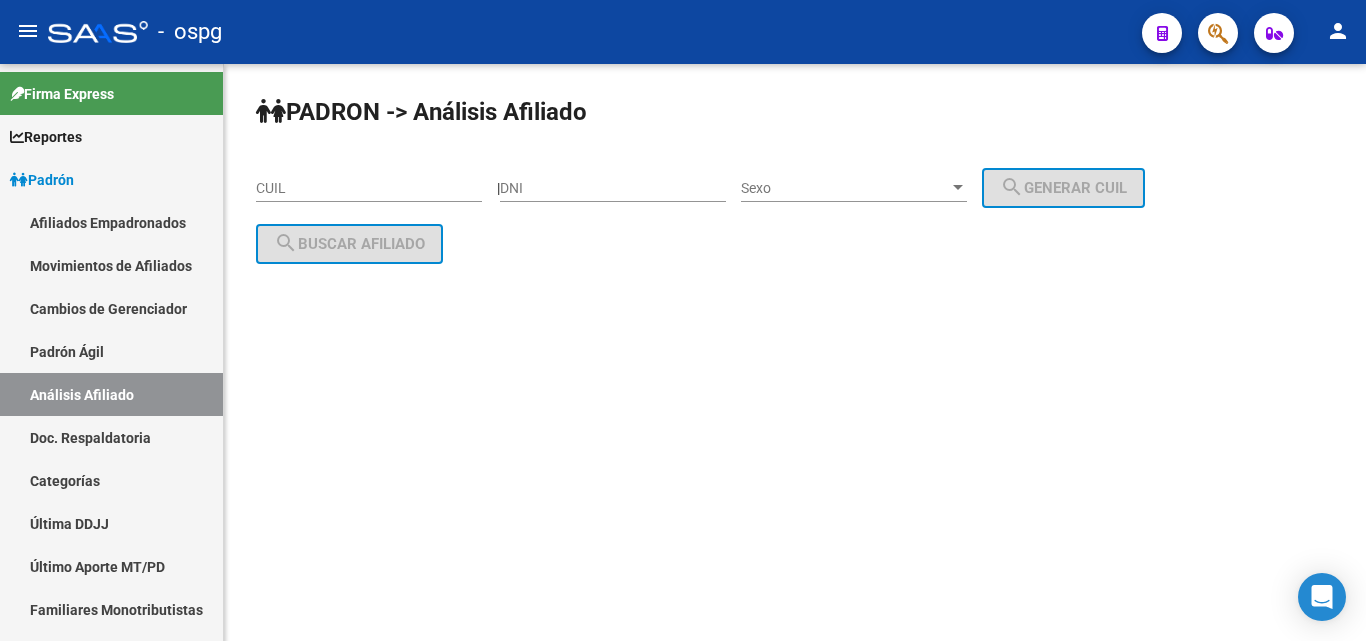 click on "CUIL" 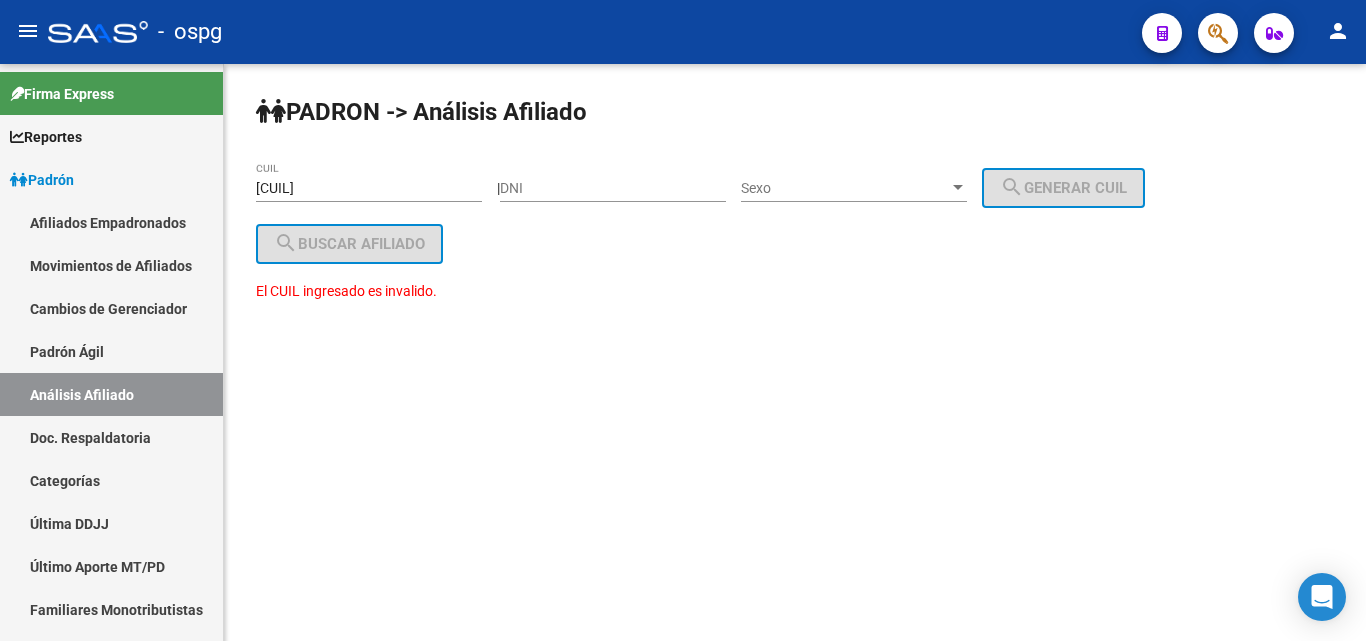drag, startPoint x: 708, startPoint y: 275, endPoint x: 697, endPoint y: 242, distance: 34.785053 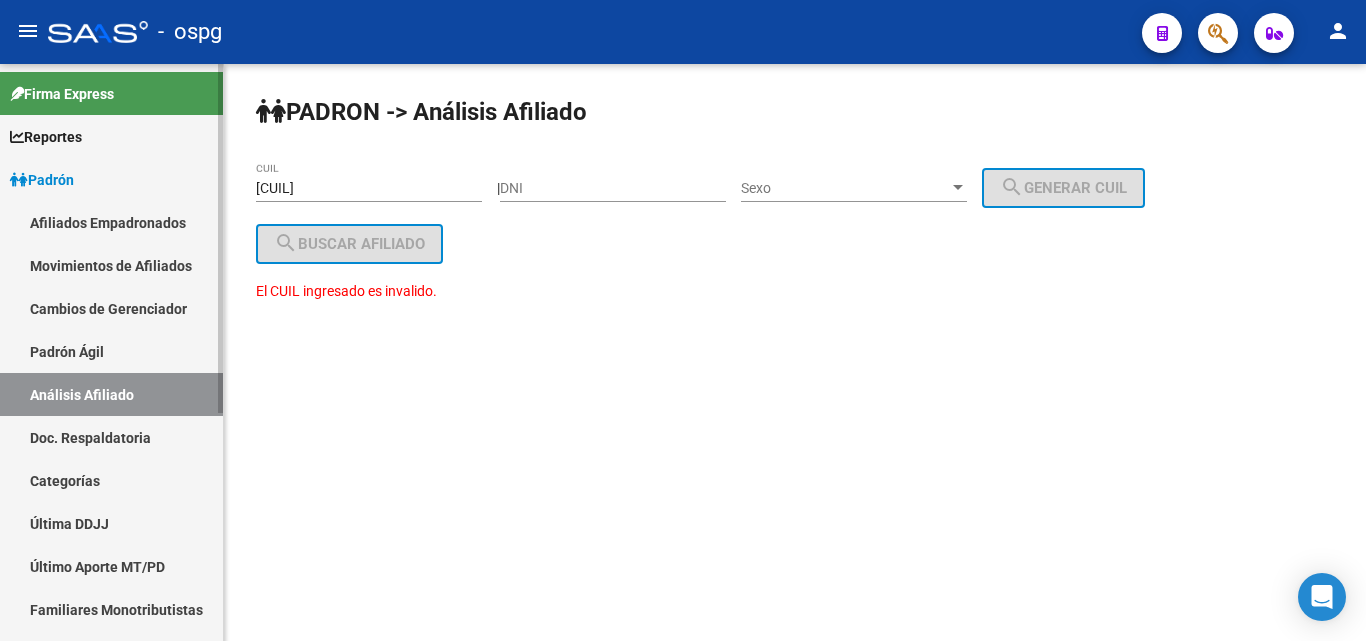drag, startPoint x: 380, startPoint y: 191, endPoint x: 172, endPoint y: 170, distance: 209.0574 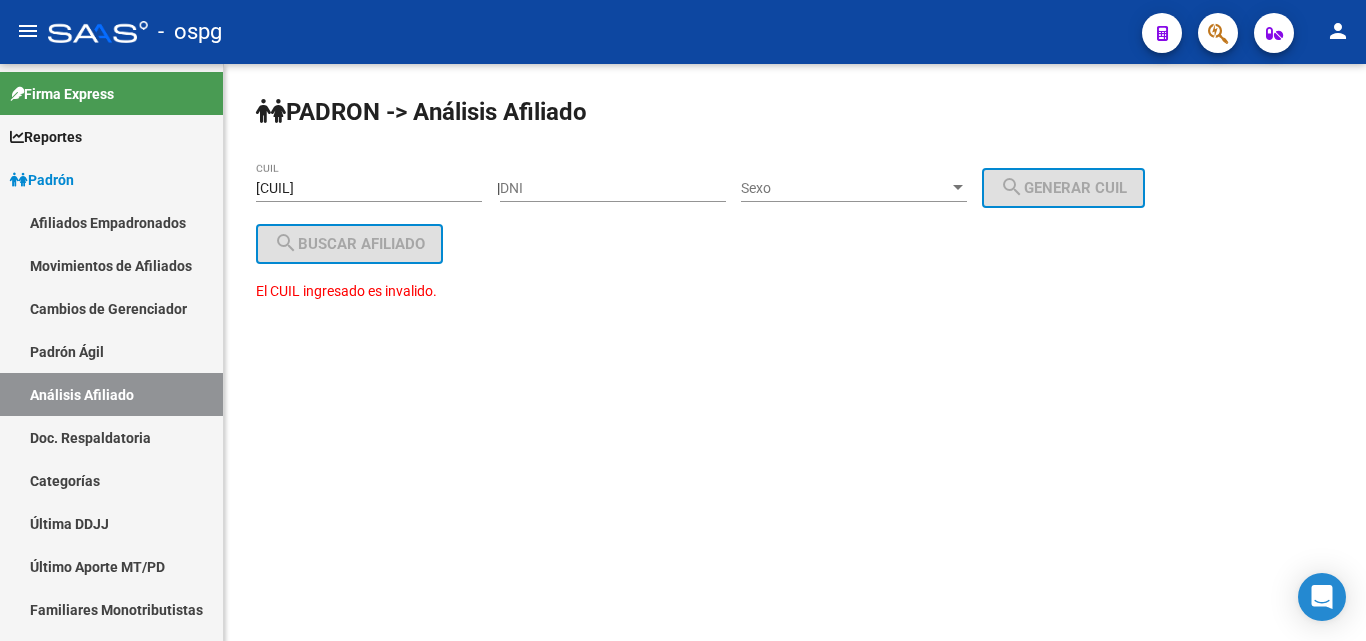 drag, startPoint x: 661, startPoint y: 490, endPoint x: 467, endPoint y: 203, distance: 346.4174 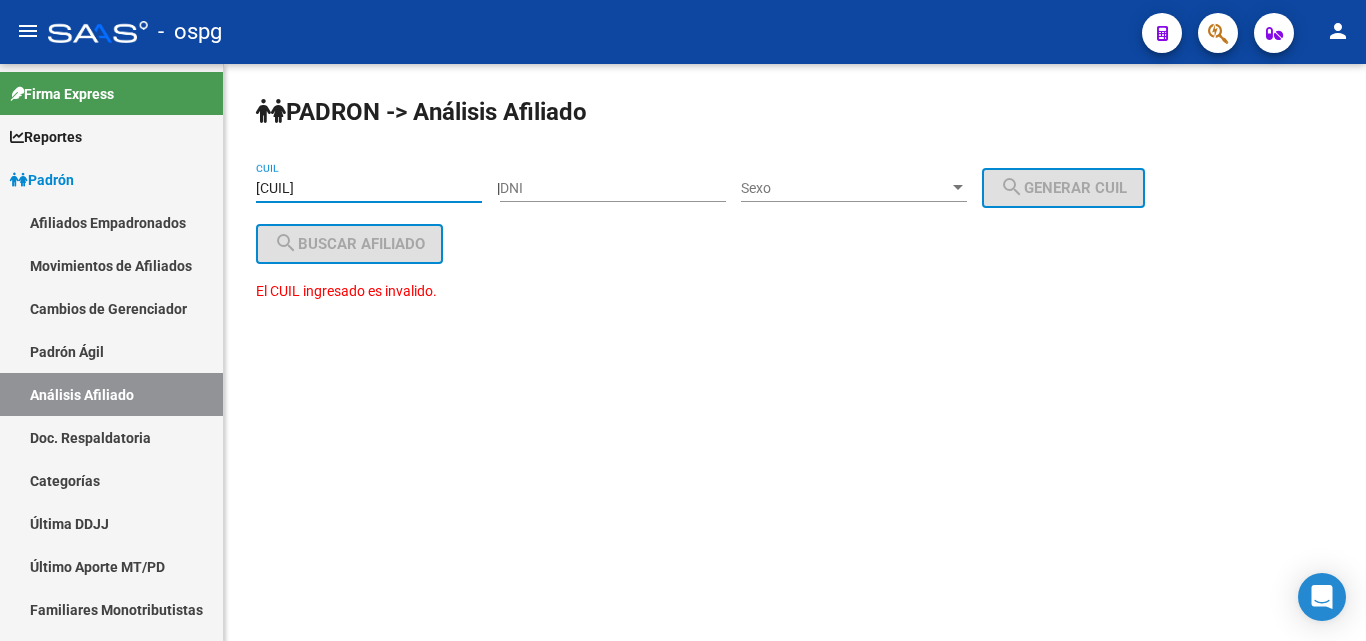 click on "[CUIL]" at bounding box center [369, 188] 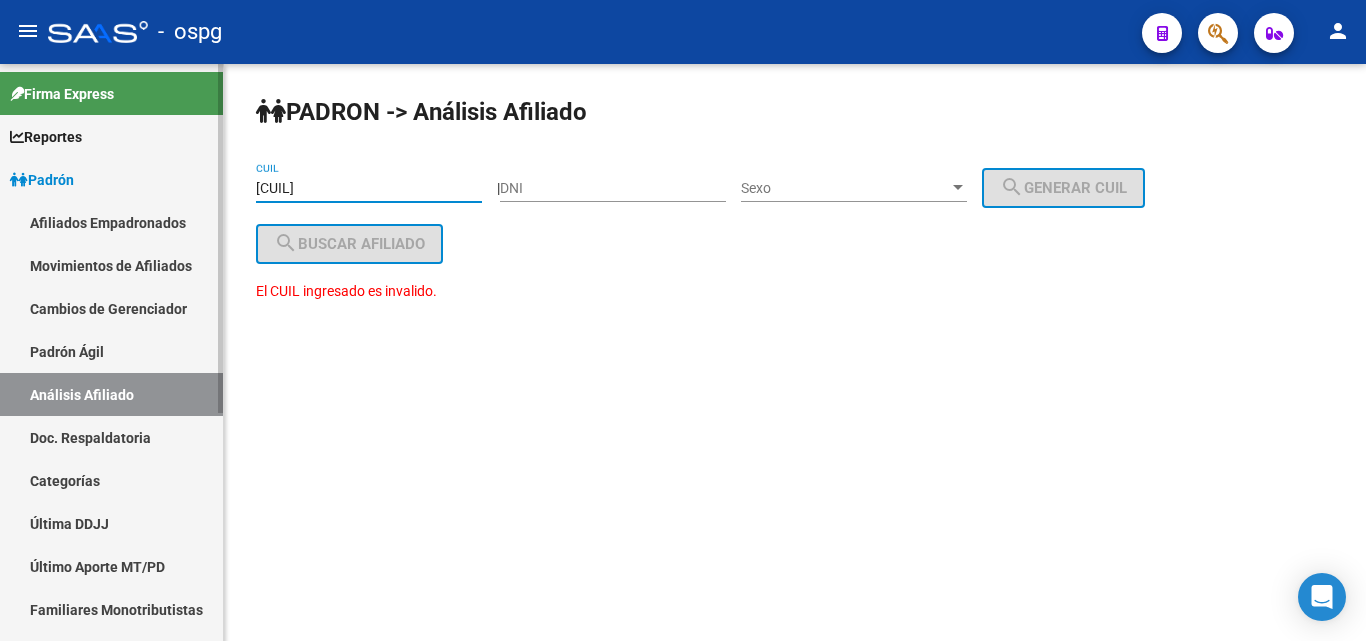 drag, startPoint x: 425, startPoint y: 194, endPoint x: 136, endPoint y: 172, distance: 289.83615 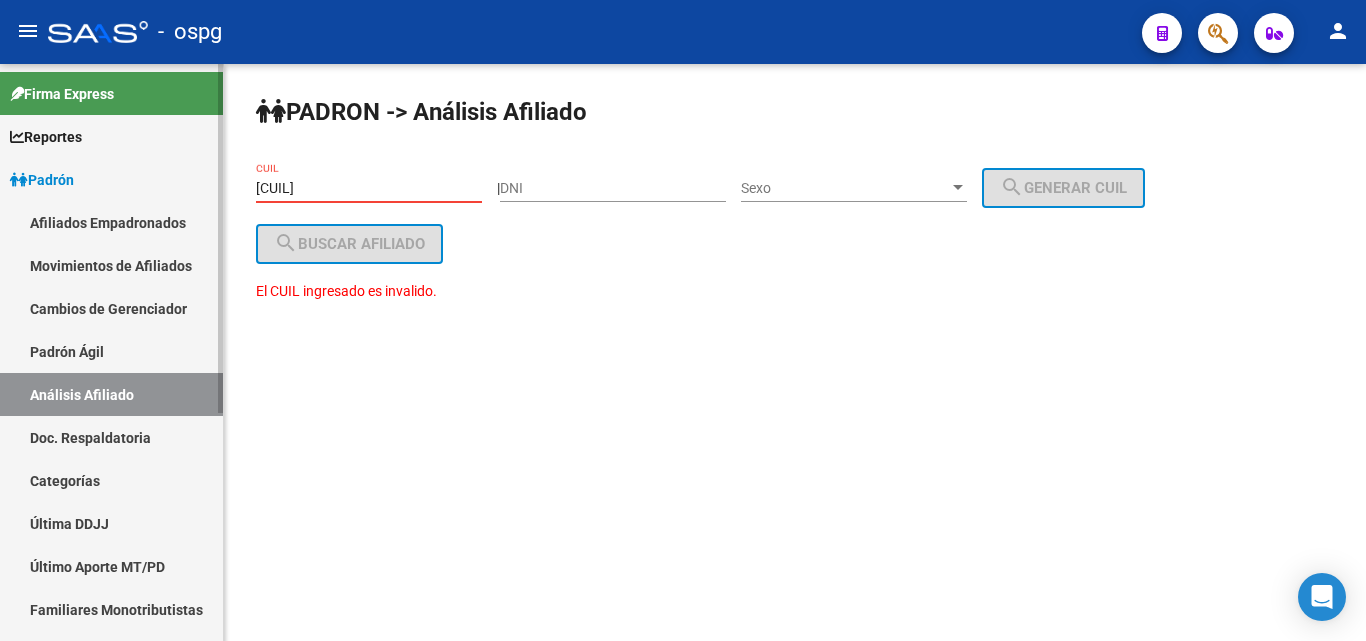 type on "[CUIL]" 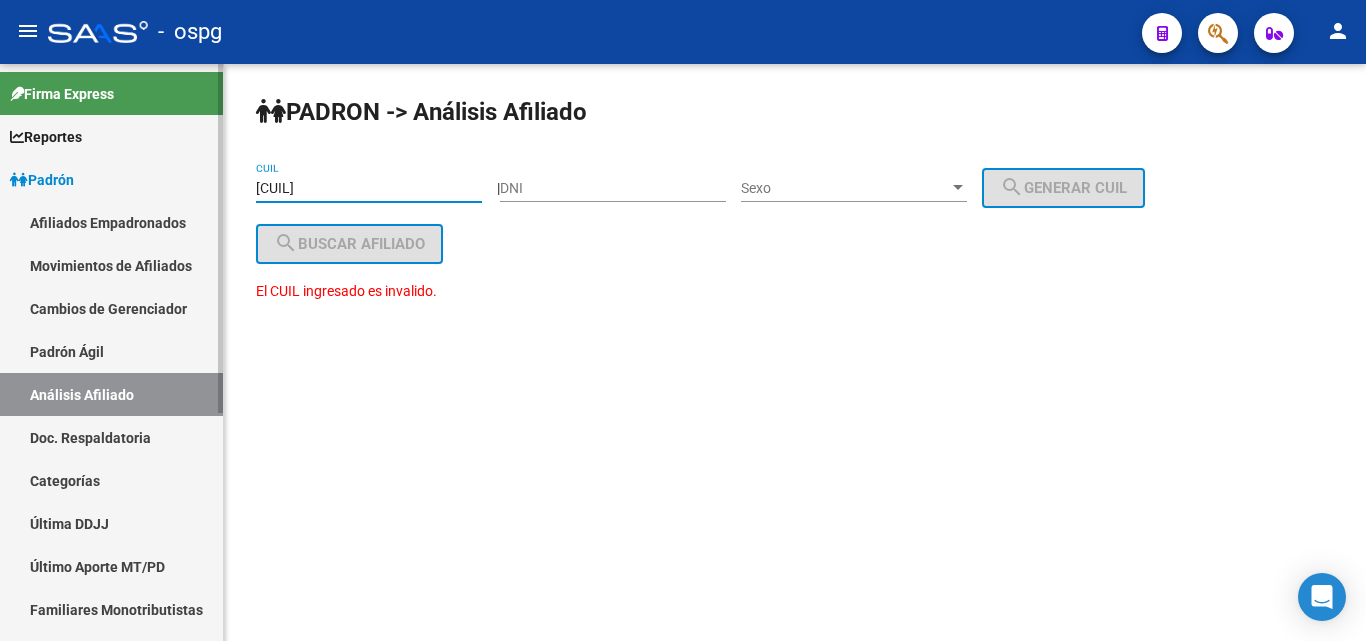 drag, startPoint x: 391, startPoint y: 190, endPoint x: 36, endPoint y: 199, distance: 355.11407 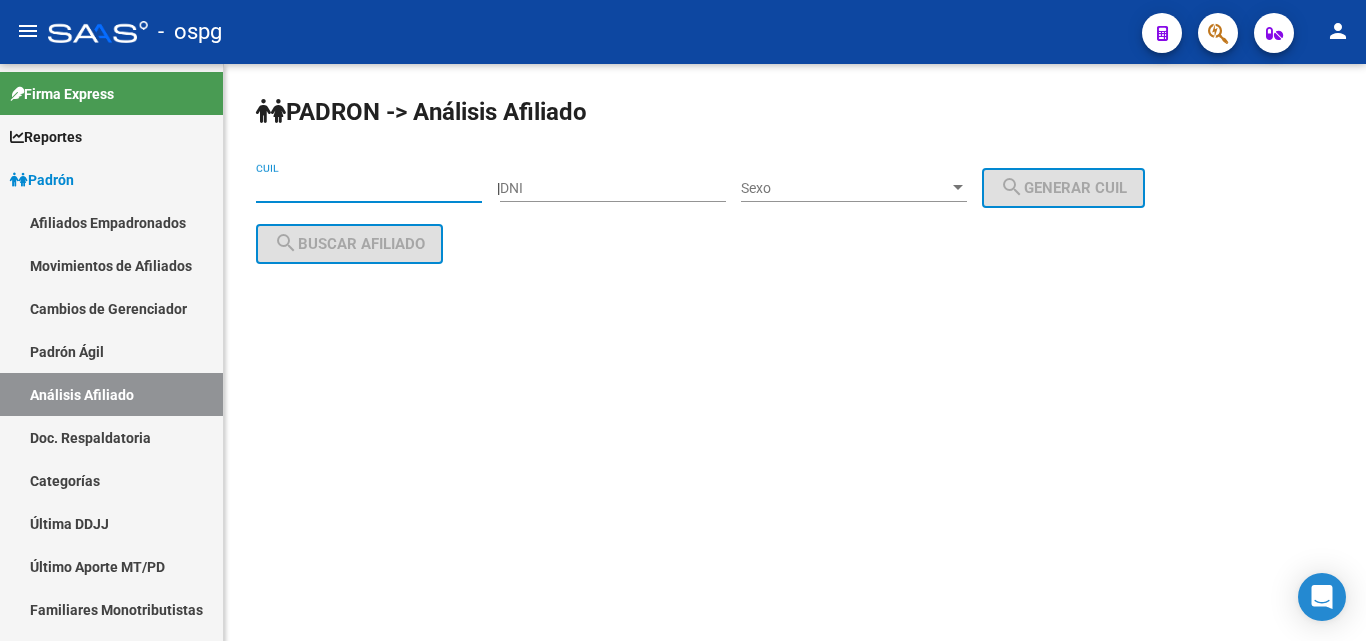 type 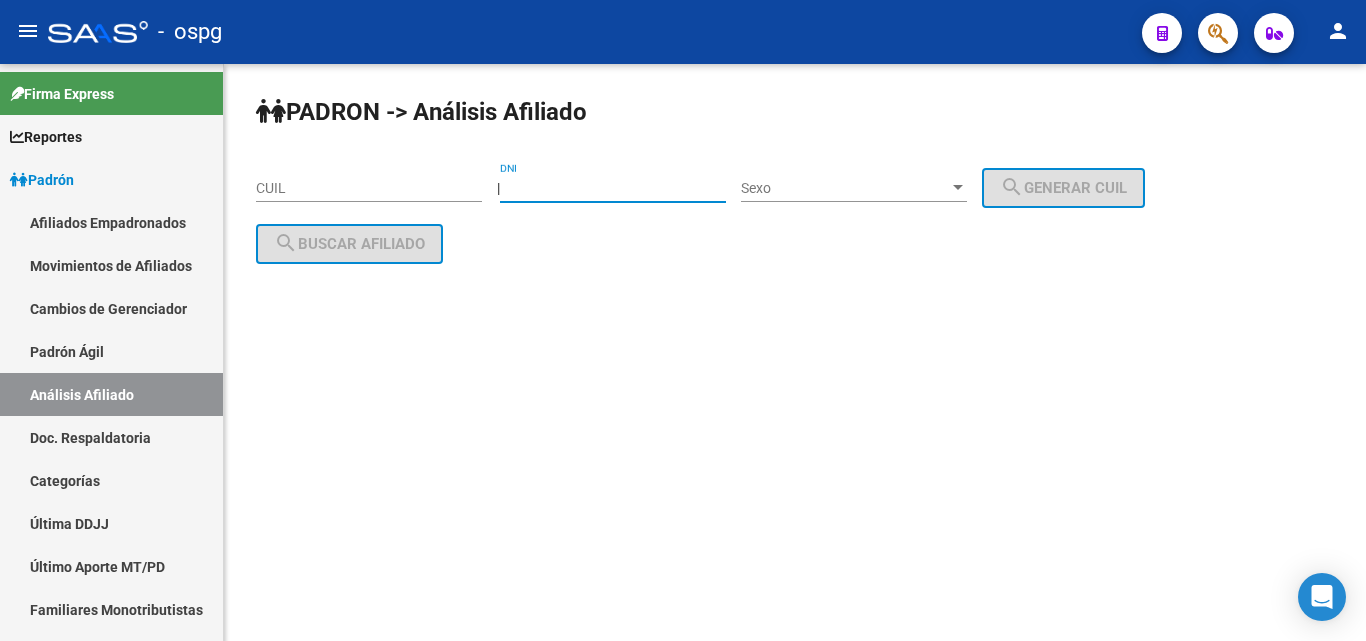 type on "[NUMBER]" 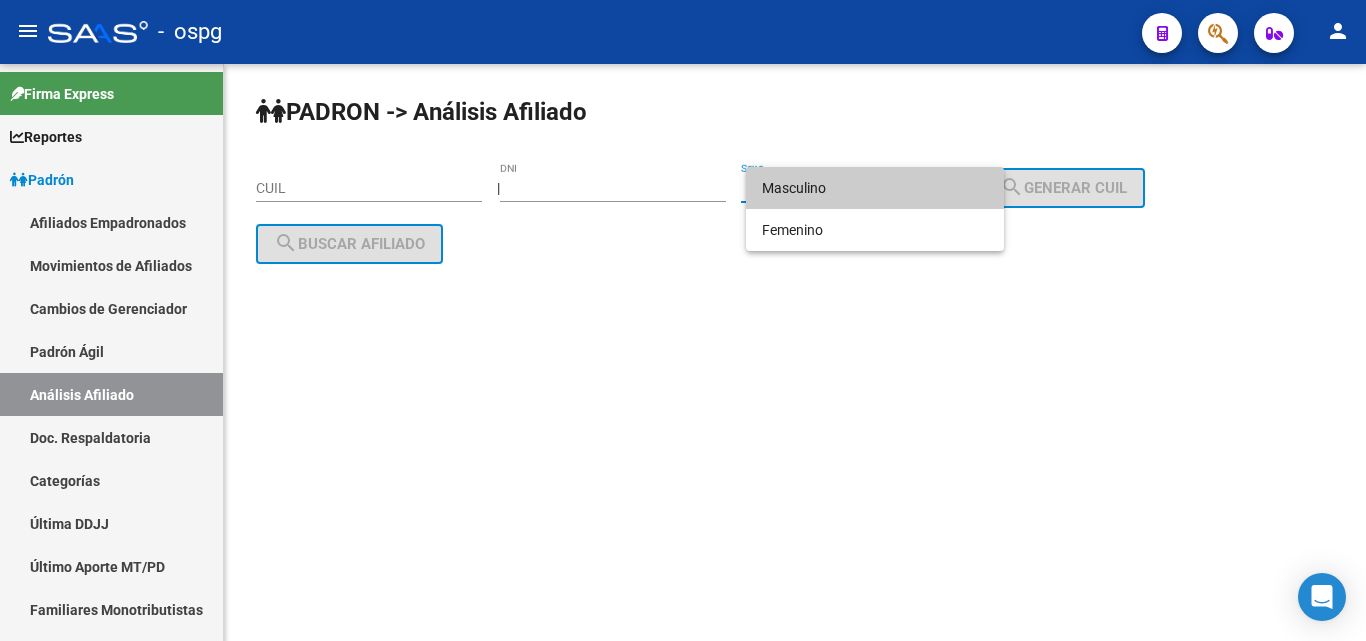 drag, startPoint x: 840, startPoint y: 195, endPoint x: 851, endPoint y: 195, distance: 11 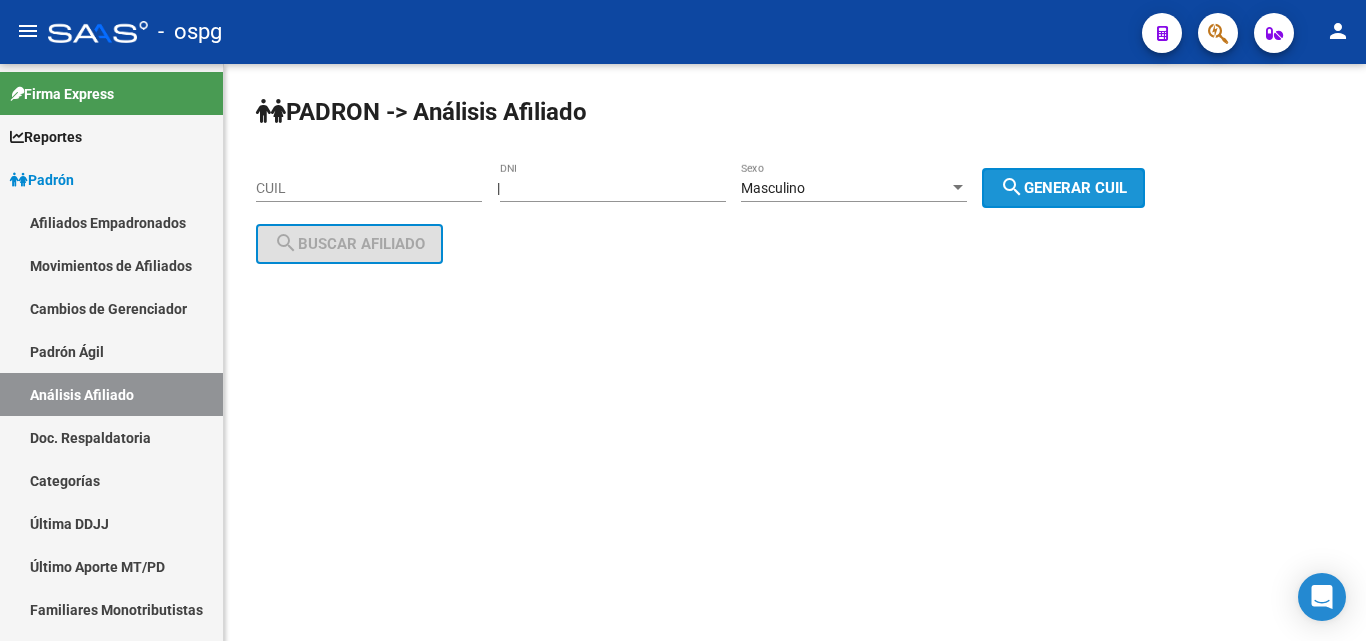 drag, startPoint x: 1055, startPoint y: 193, endPoint x: 553, endPoint y: 250, distance: 505.22568 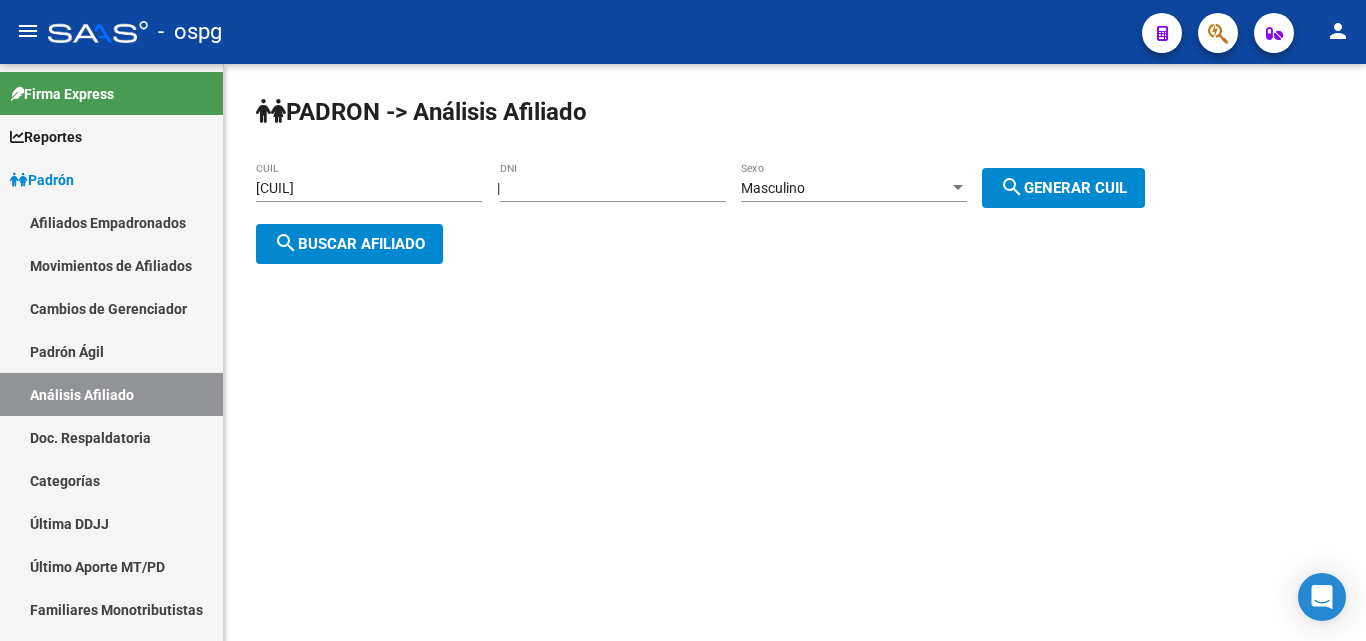 click on "search  Buscar afiliado" 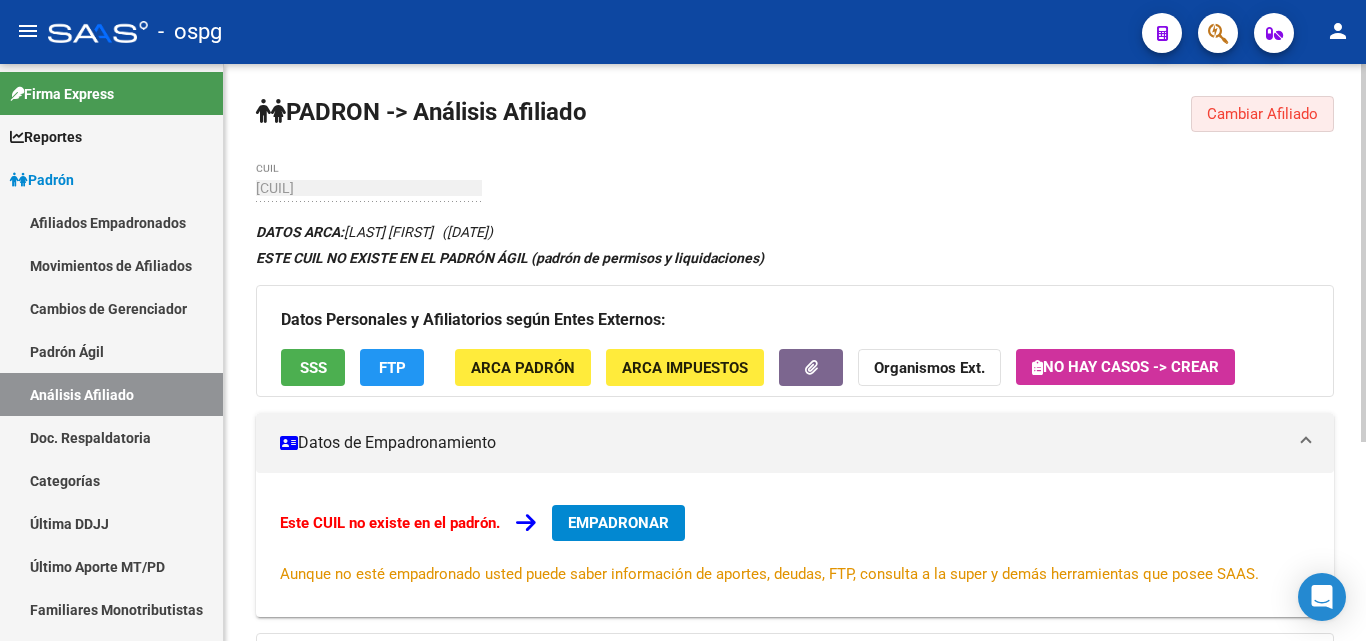 click on "Cambiar Afiliado" 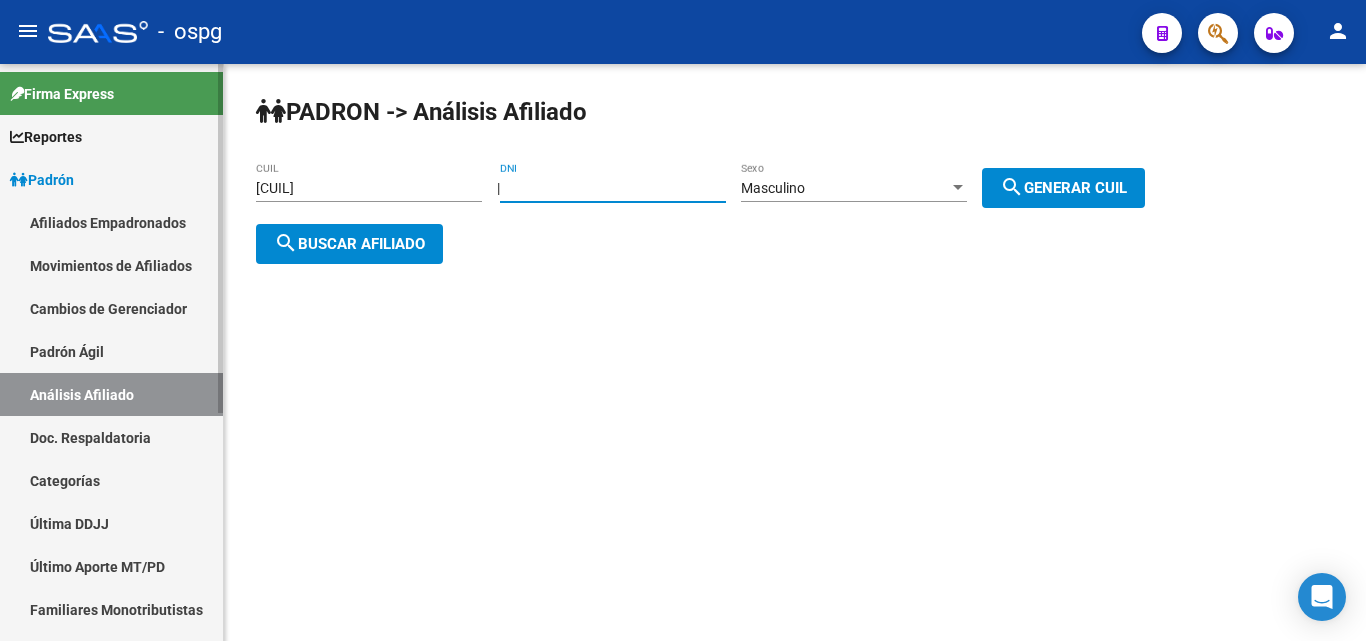 drag, startPoint x: 670, startPoint y: 195, endPoint x: 0, endPoint y: 218, distance: 670.39465 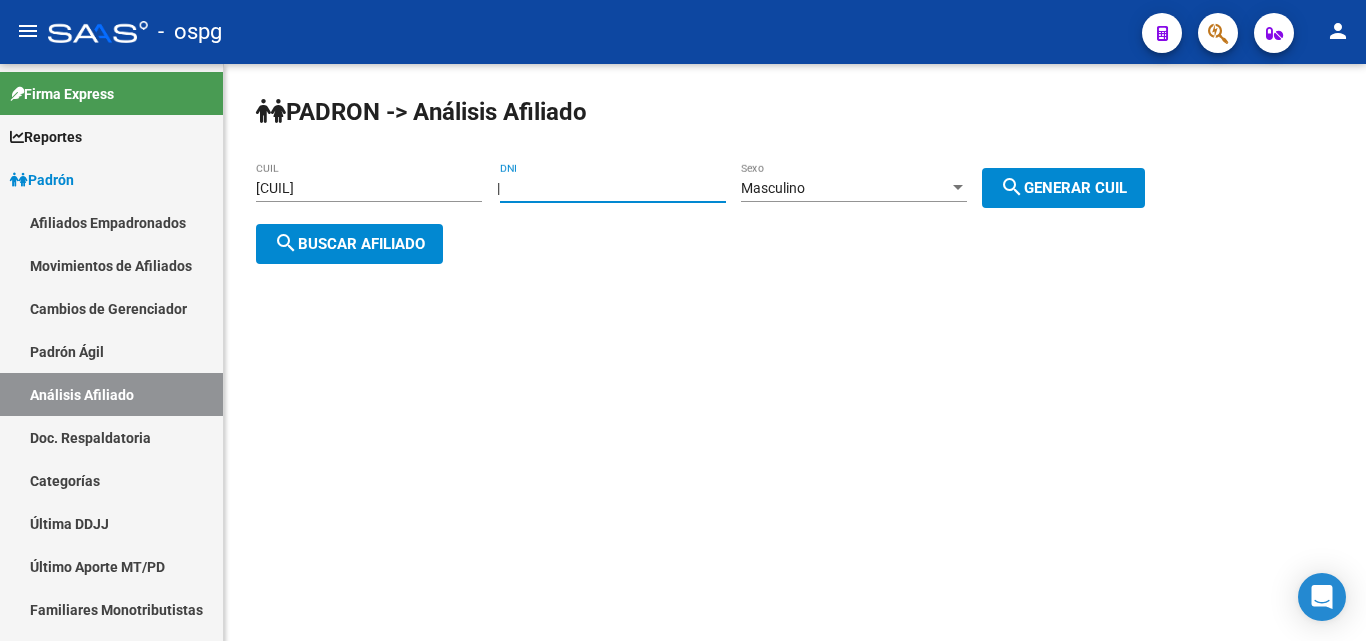 type on "[NUMBER]" 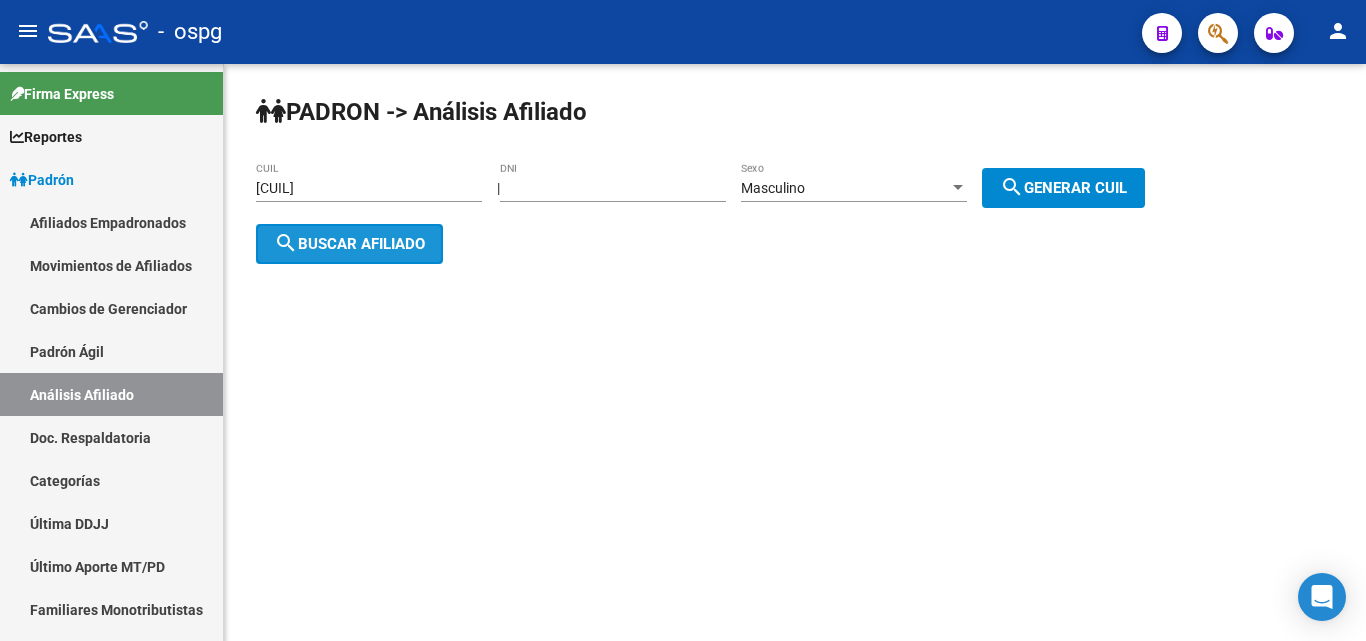 click on "search  Buscar afiliado" 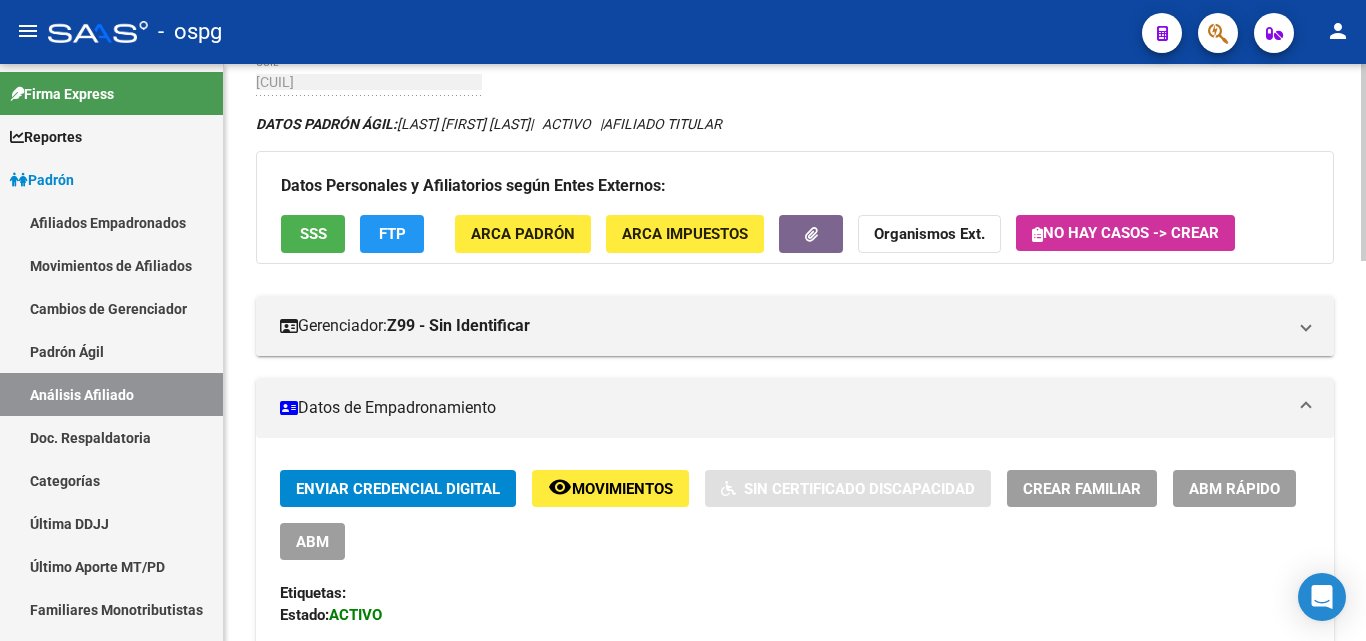 scroll, scrollTop: 0, scrollLeft: 0, axis: both 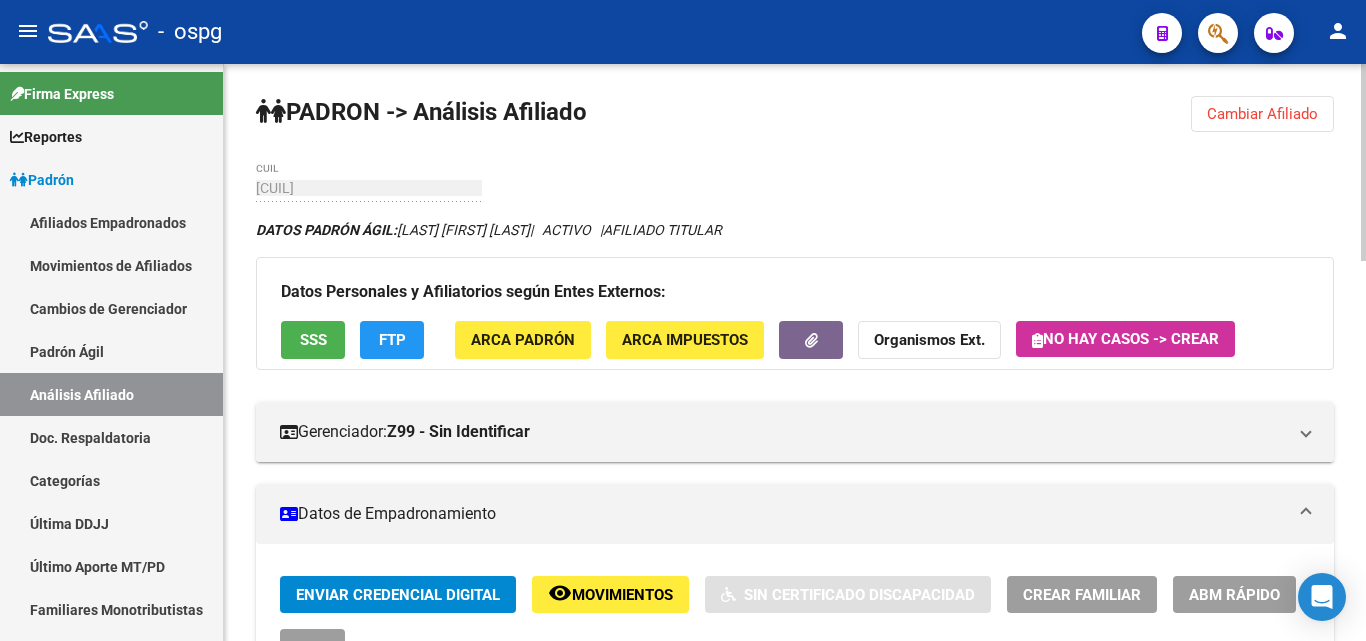 click on "Organismos Ext." 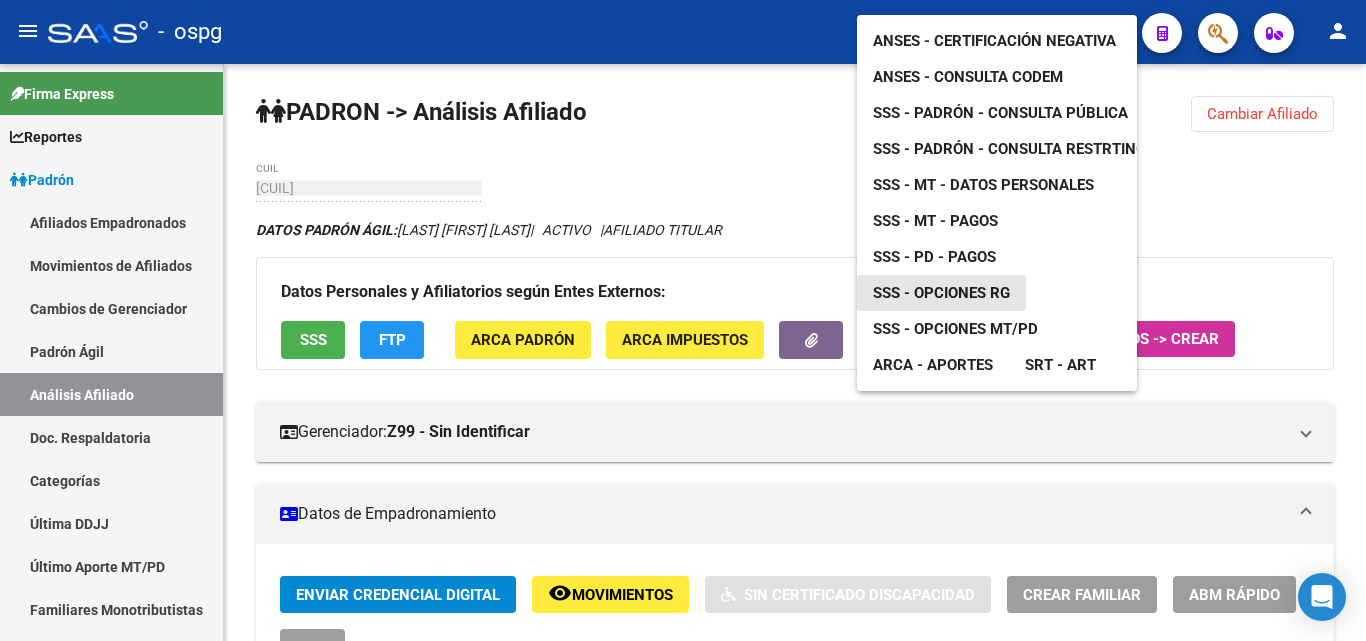 click on "SSS - Opciones RG" at bounding box center [941, 293] 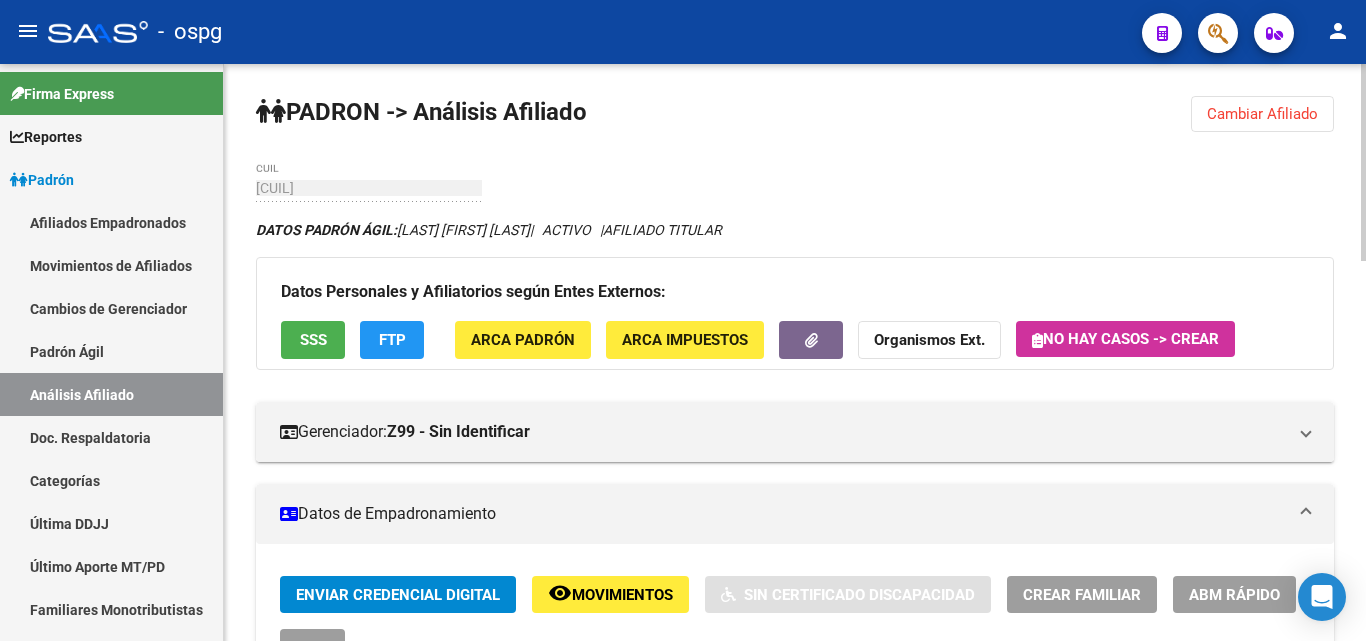 click on "Cambiar Afiliado" 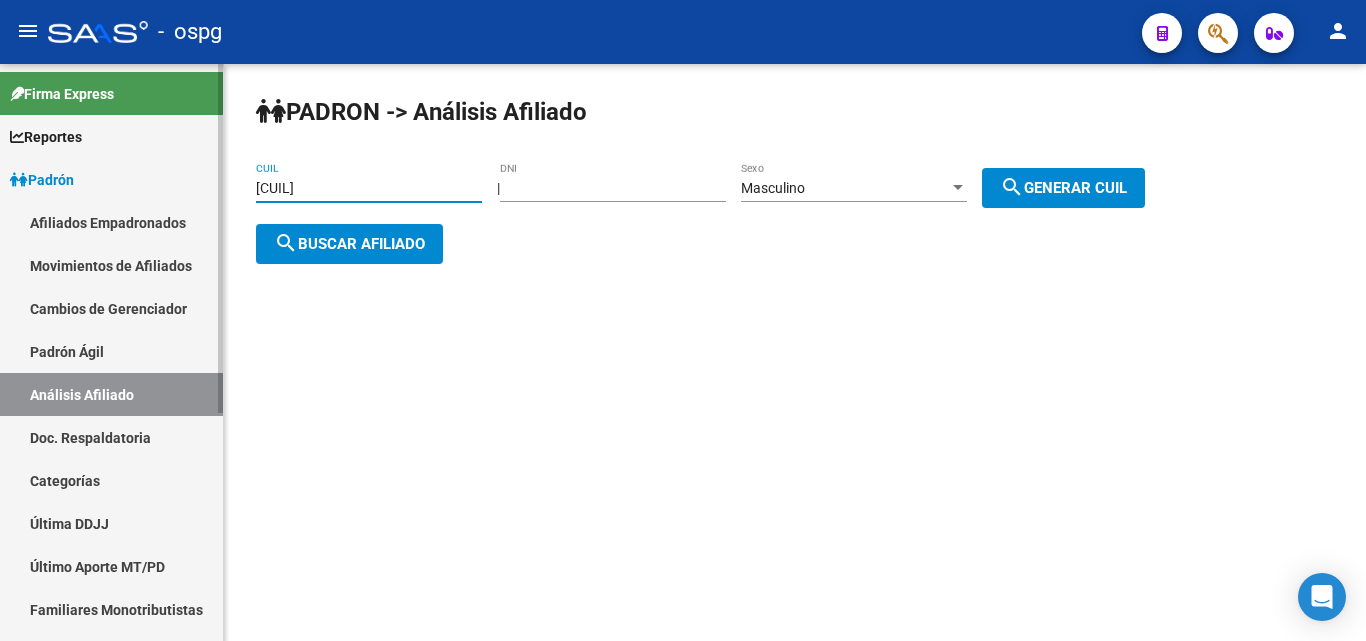 drag, startPoint x: 0, startPoint y: 115, endPoint x: 0, endPoint y: 82, distance: 33 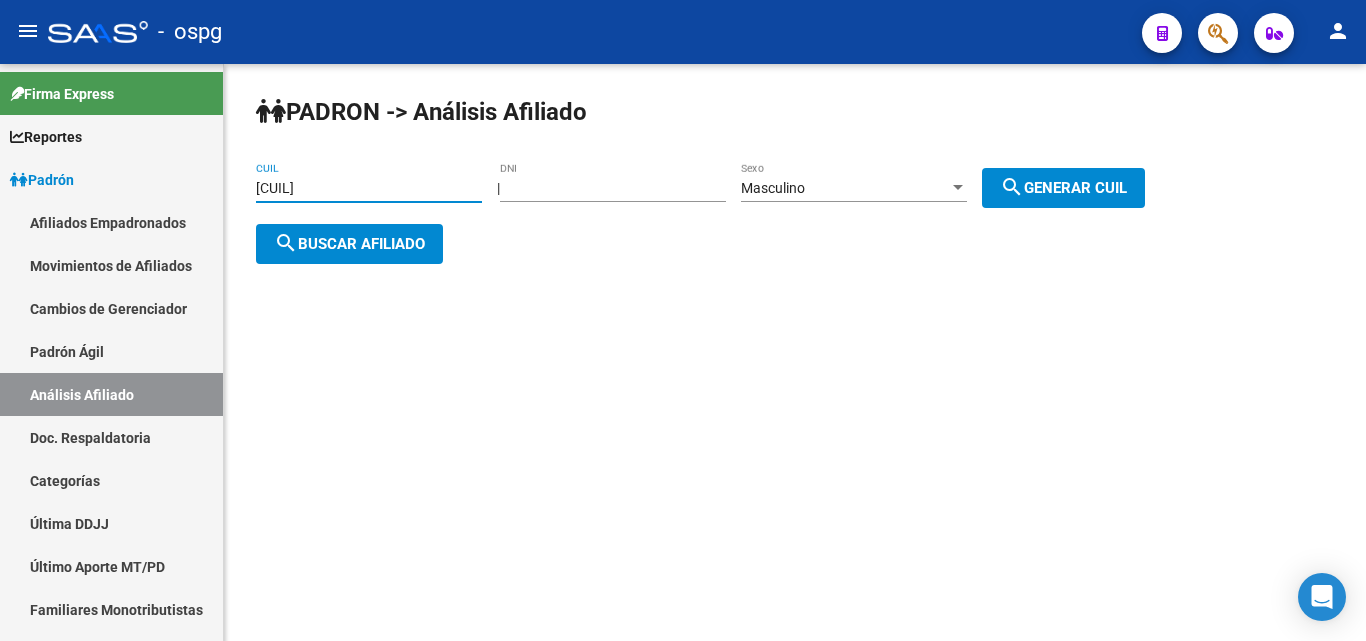 type on "[CUIL]" 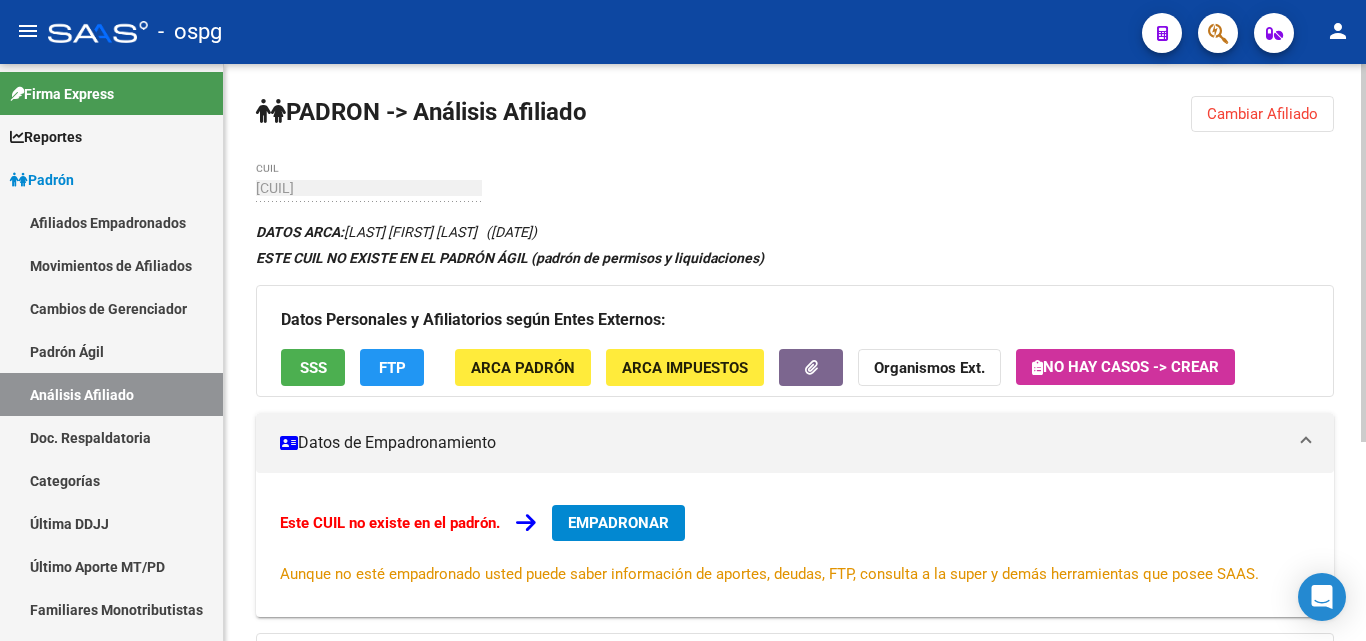 click on "EMPADRONAR" at bounding box center [618, 523] 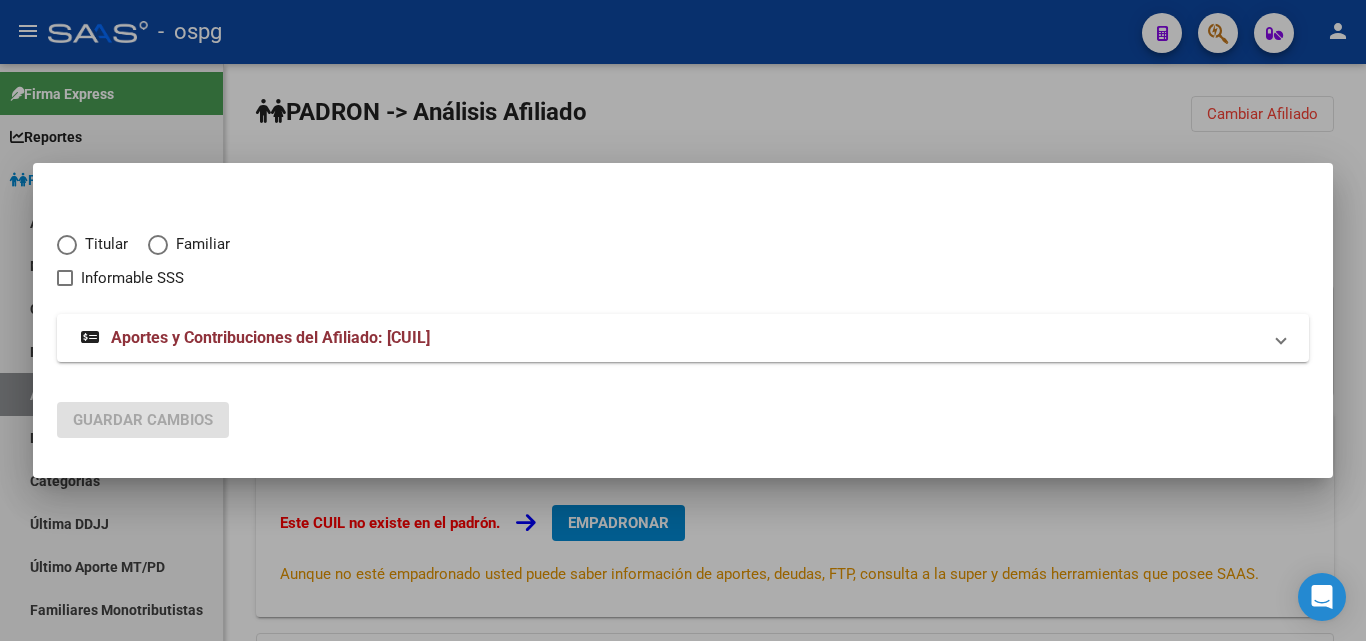 click at bounding box center [67, 245] 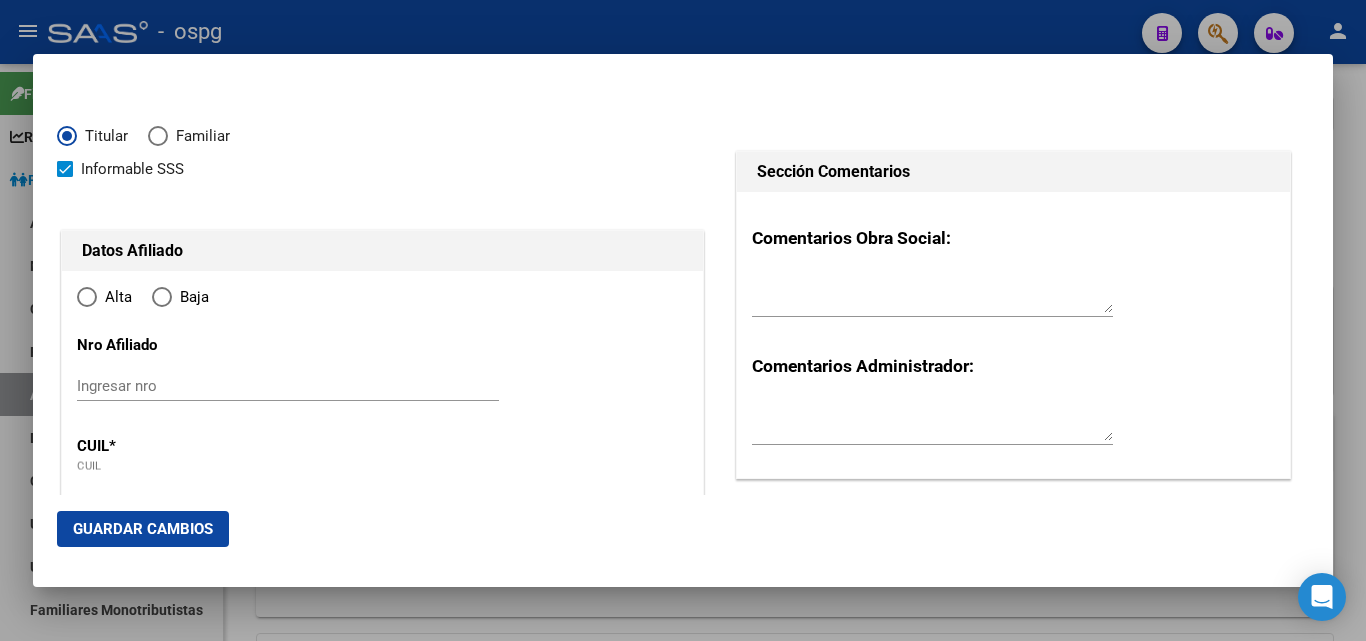 type on "[CUIL]" 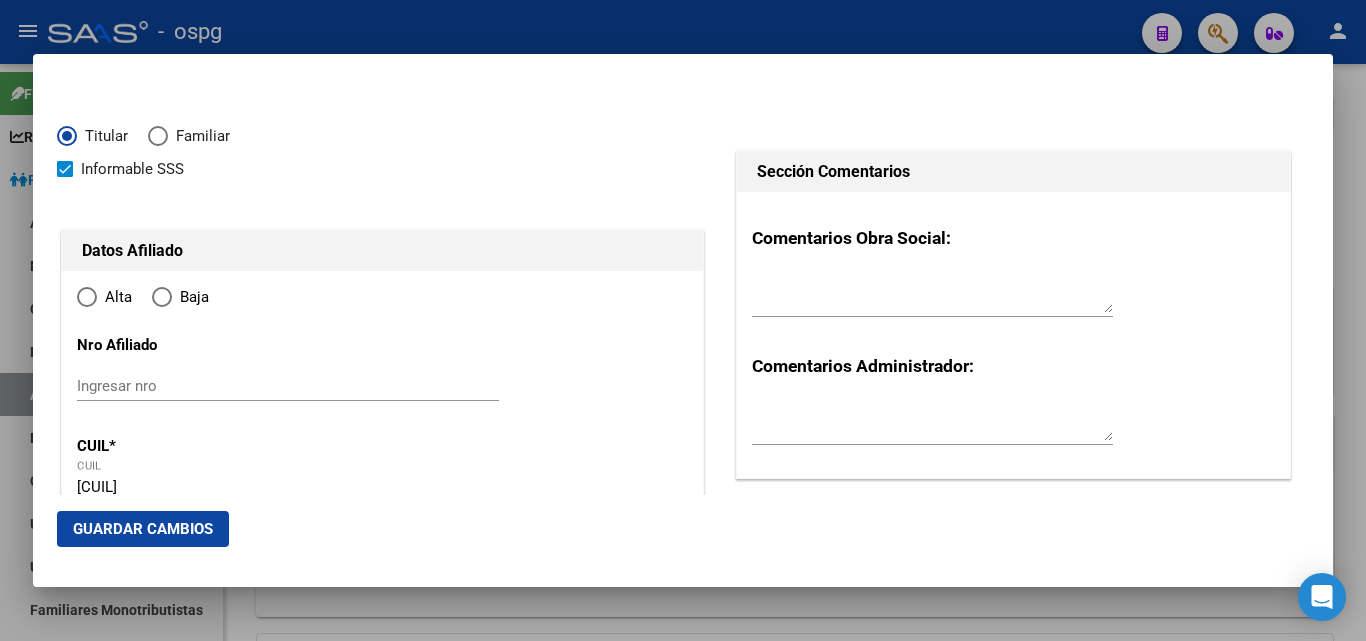 type on "[NUMBER]" 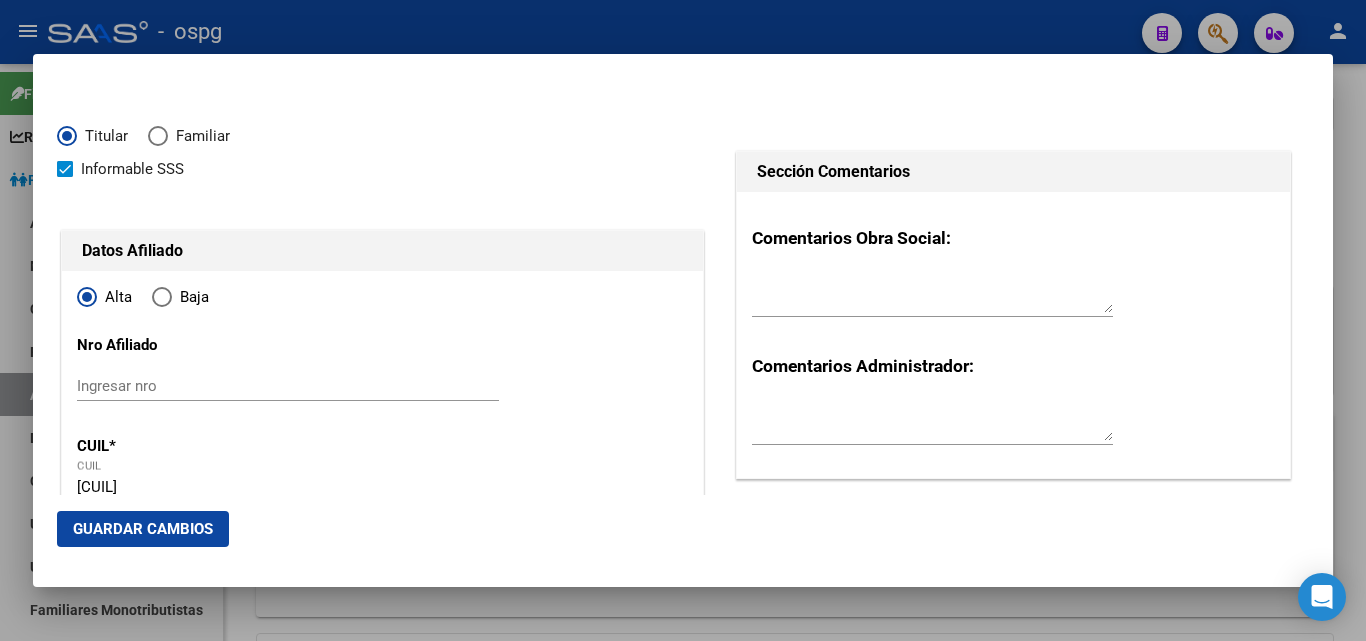 radio on "true" 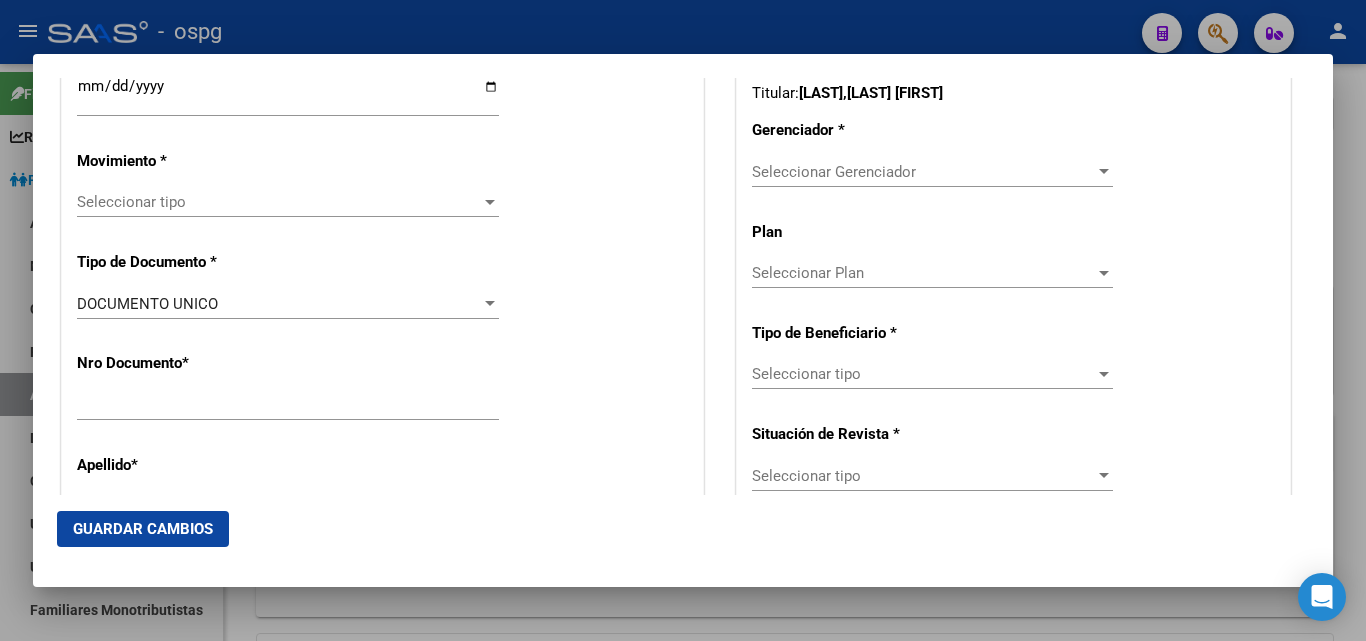 scroll, scrollTop: 400, scrollLeft: 0, axis: vertical 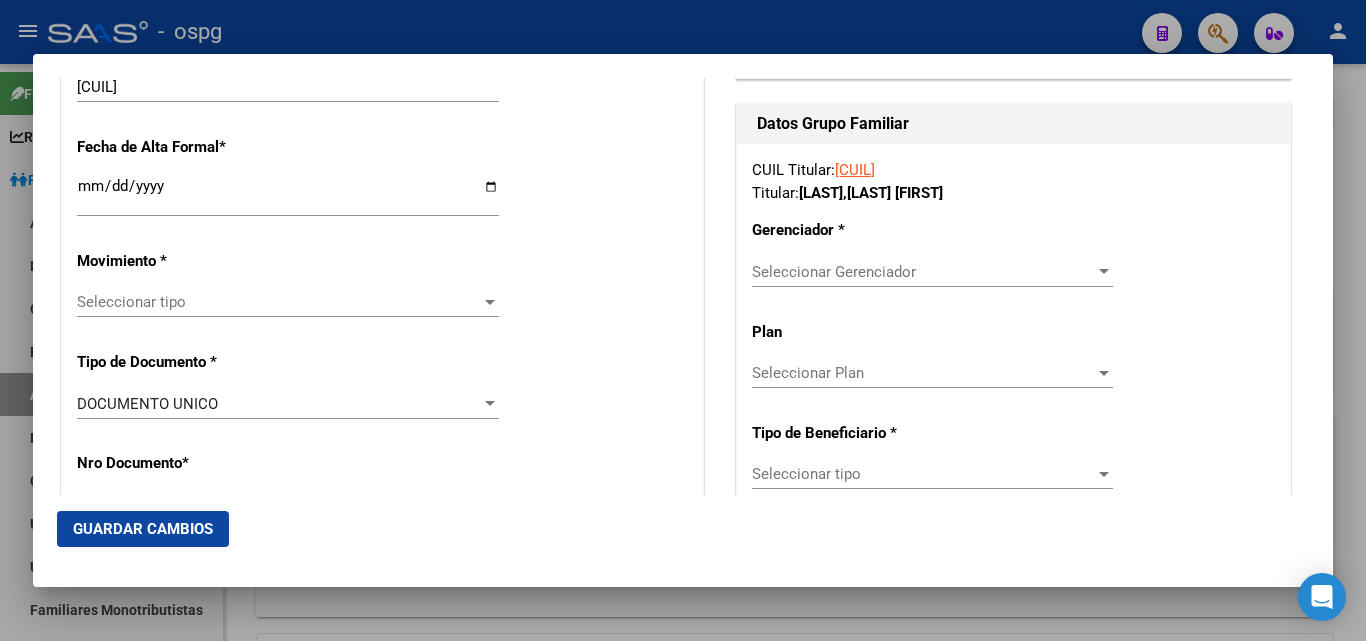 click on "Ingresar fecha" 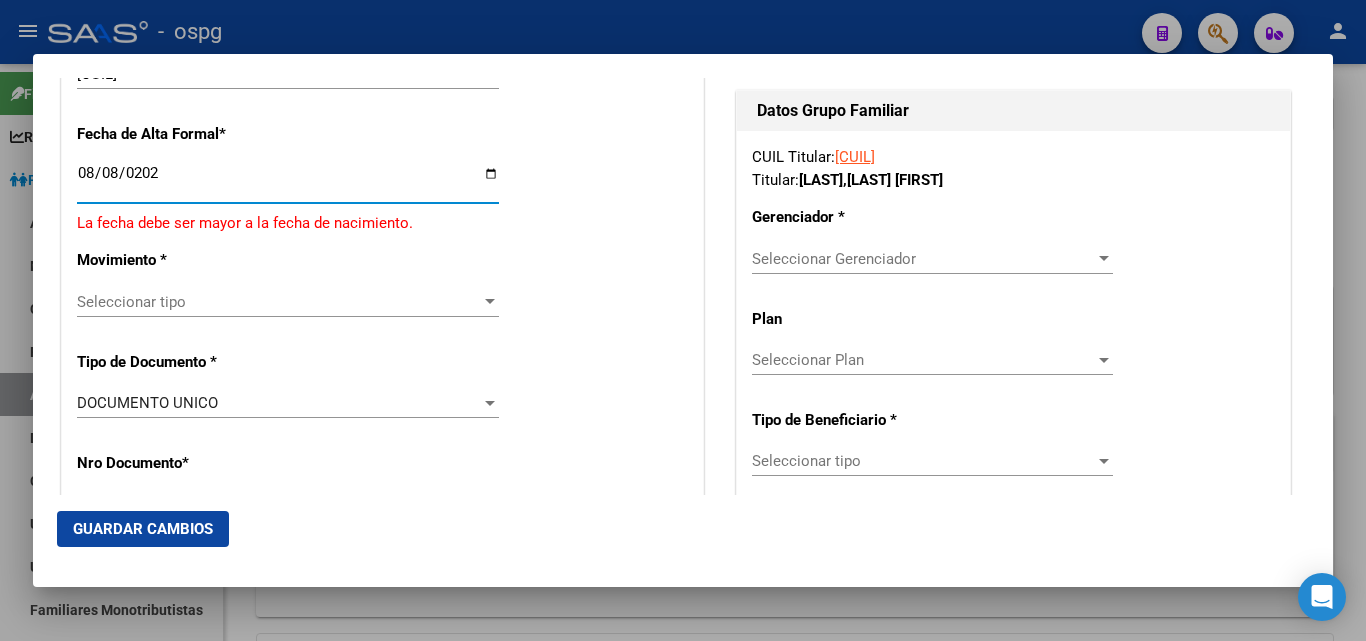 type on "2025-08-08" 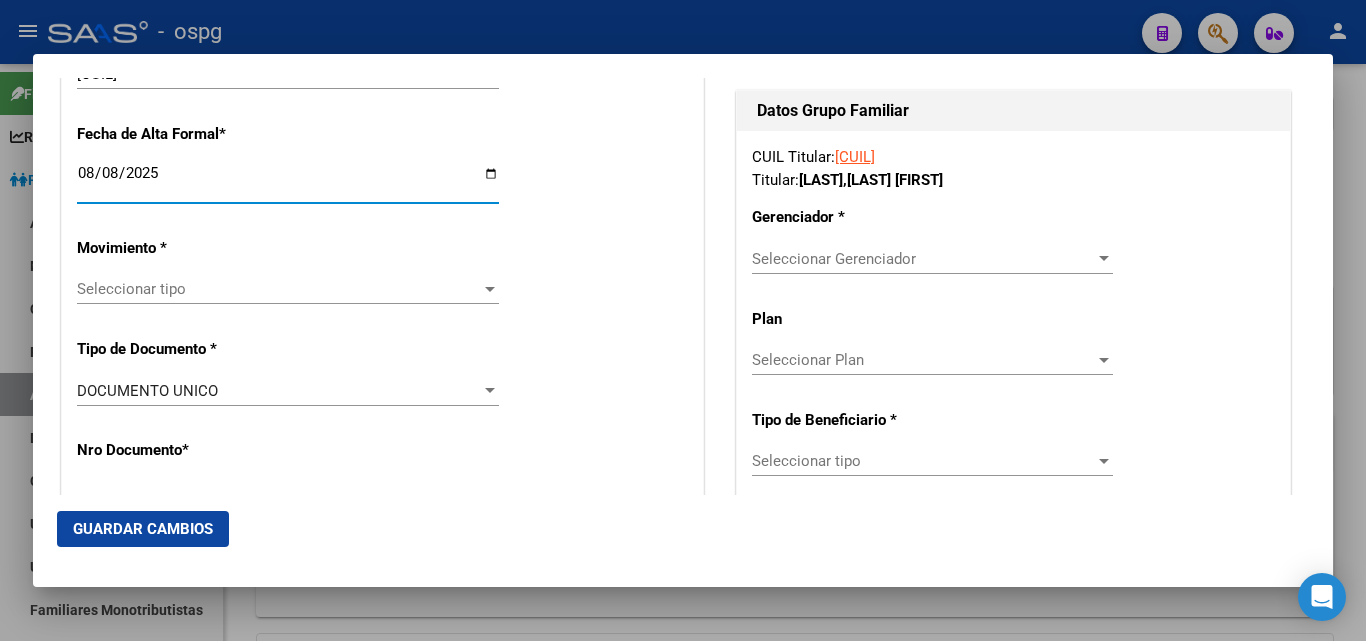 scroll, scrollTop: 400, scrollLeft: 0, axis: vertical 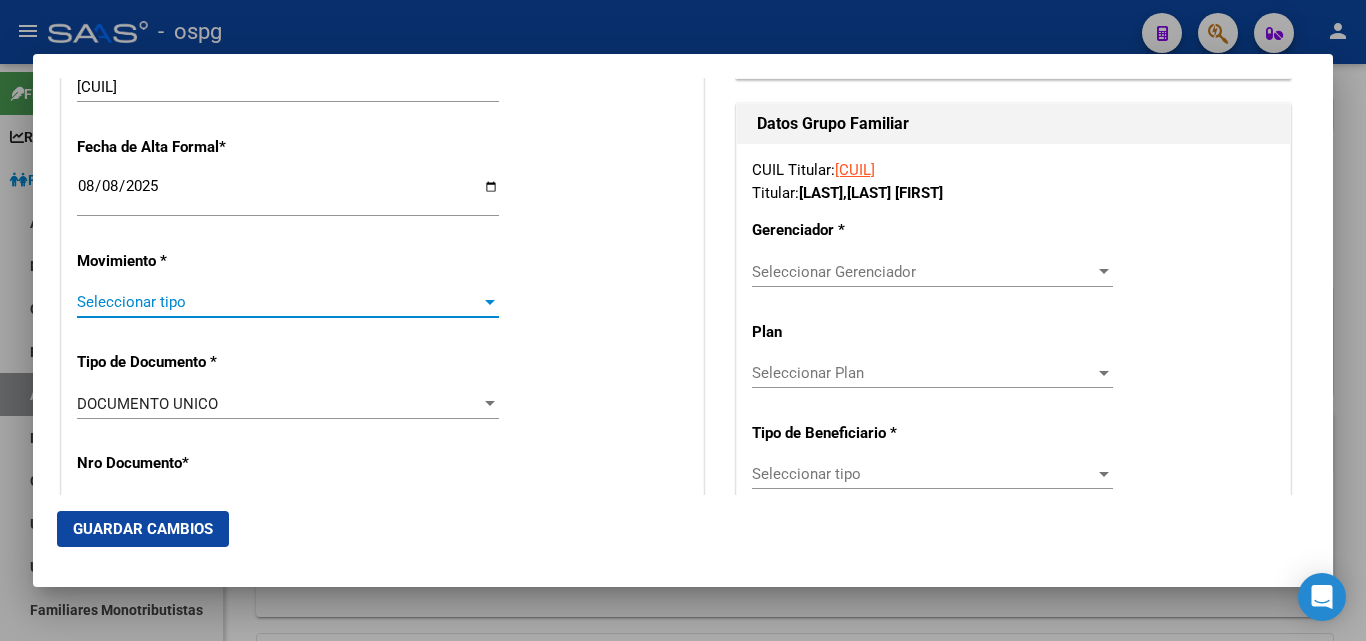 click on "Seleccionar tipo" at bounding box center [279, 302] 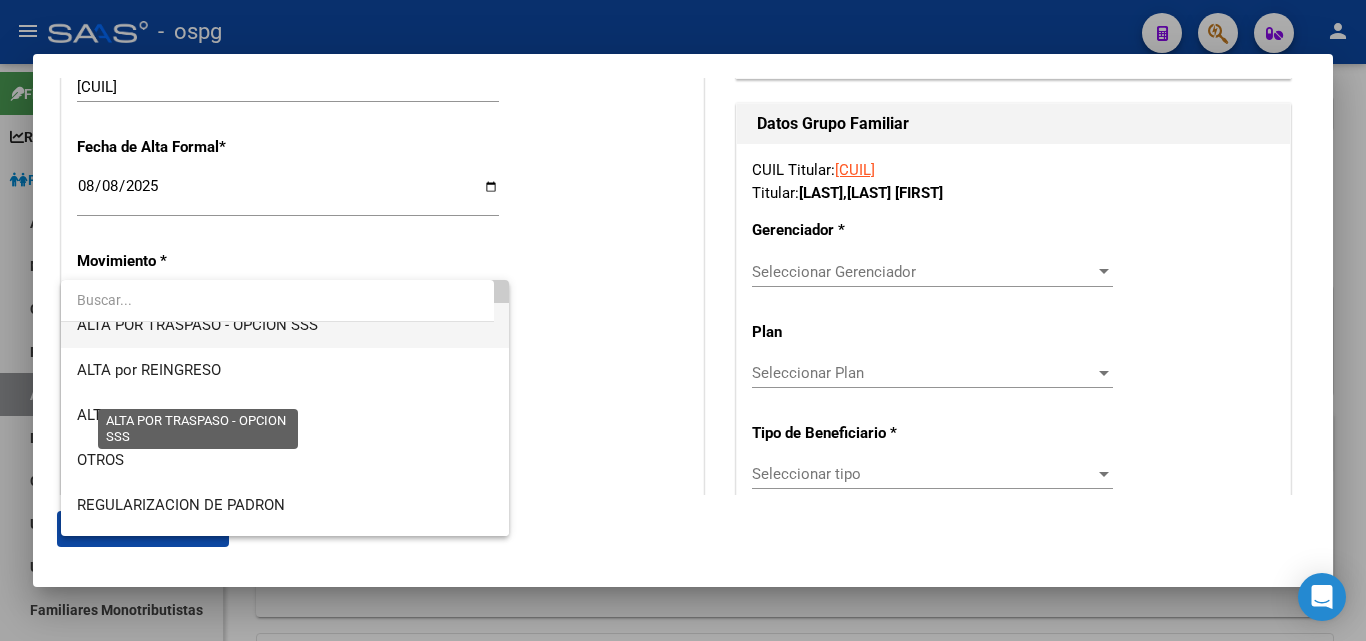 scroll, scrollTop: 100, scrollLeft: 0, axis: vertical 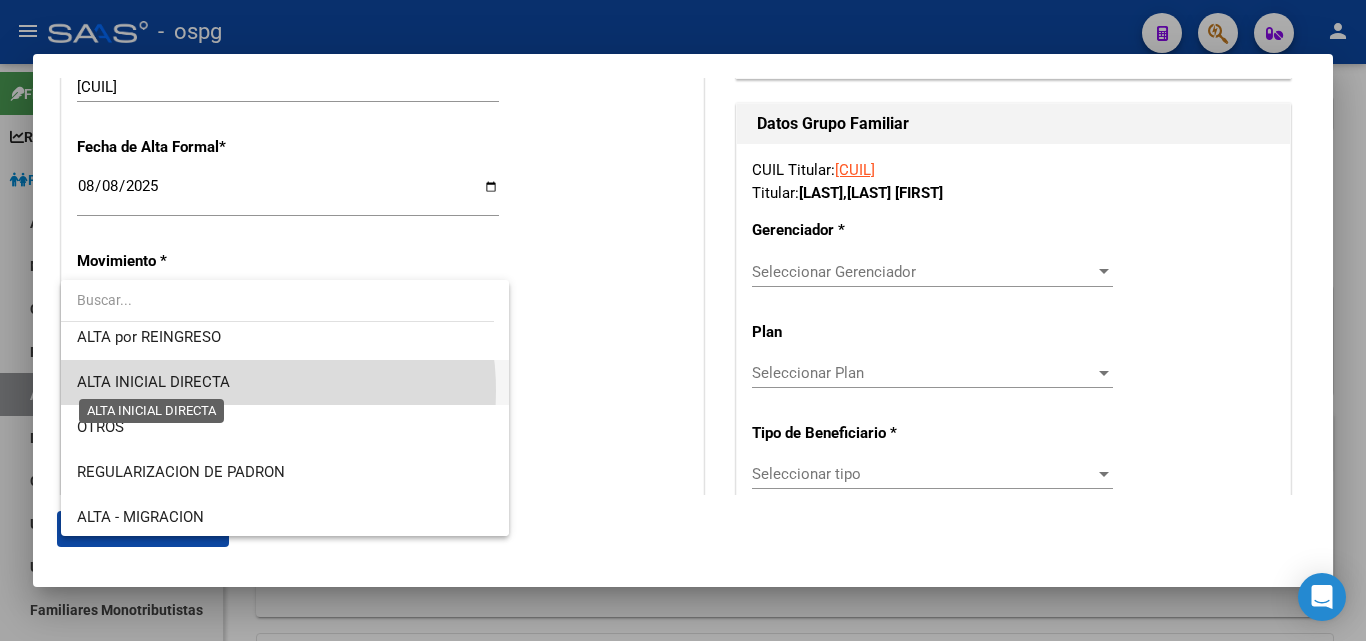 click on "ALTA INICIAL DIRECTA" at bounding box center [153, 382] 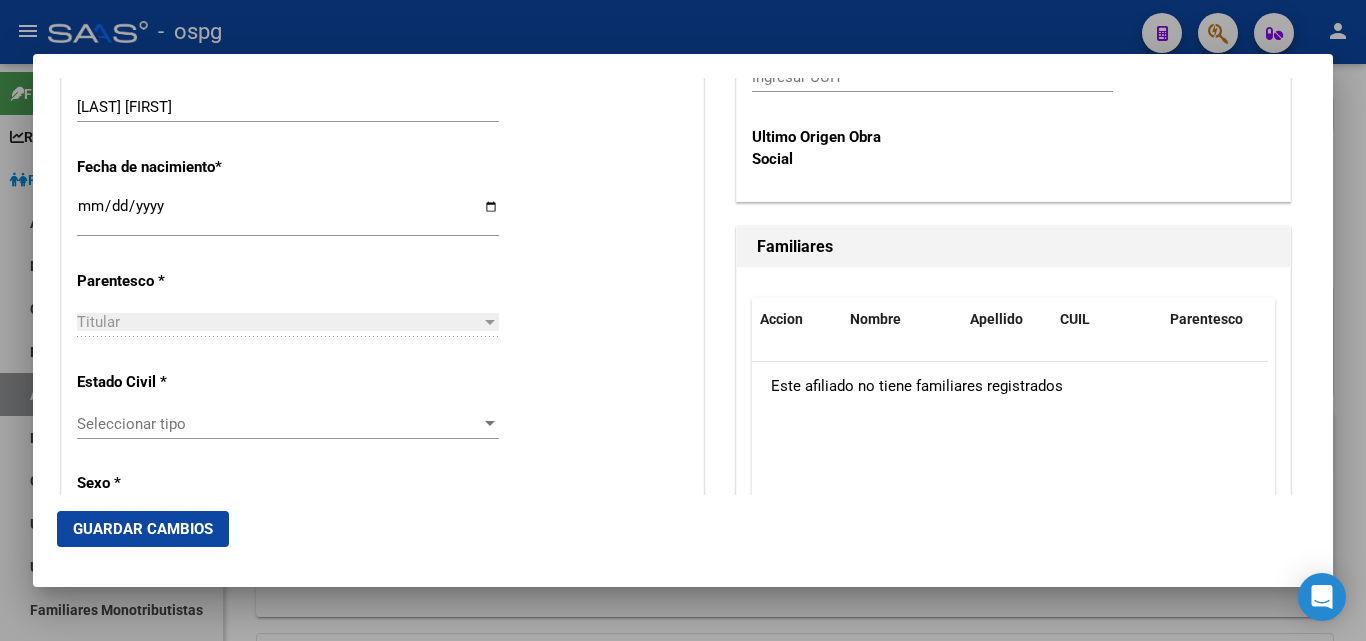 scroll, scrollTop: 1200, scrollLeft: 0, axis: vertical 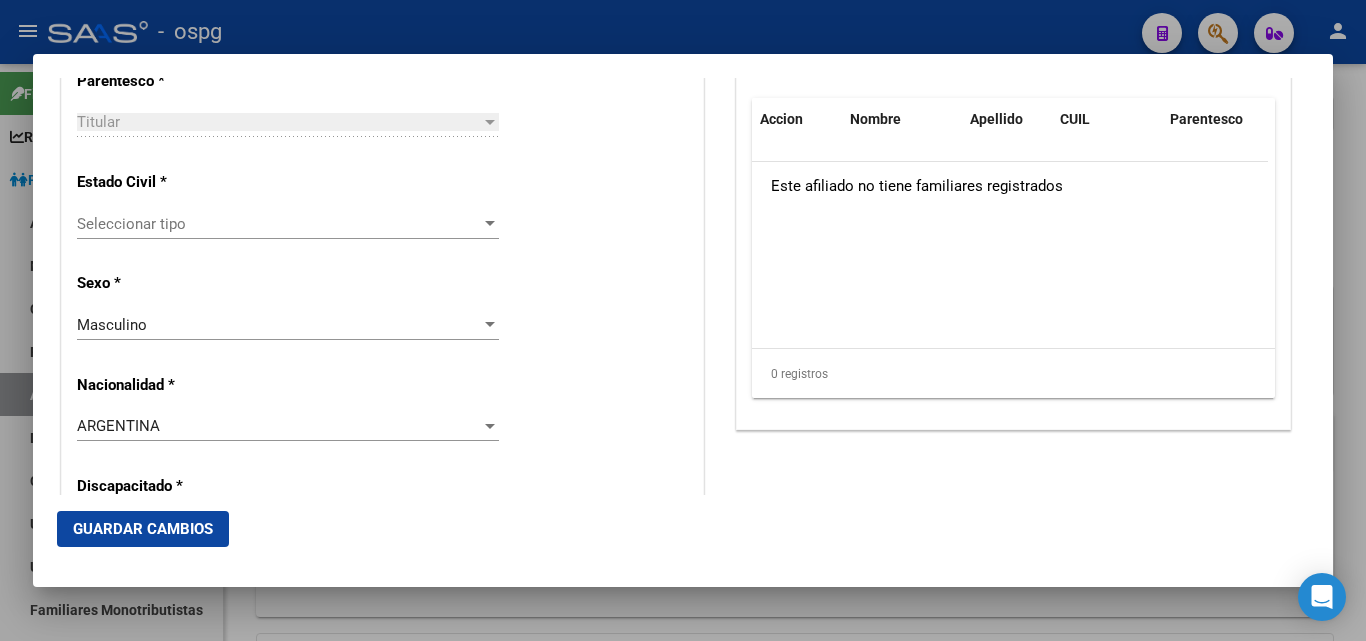 click on "Seleccionar tipo" at bounding box center [279, 224] 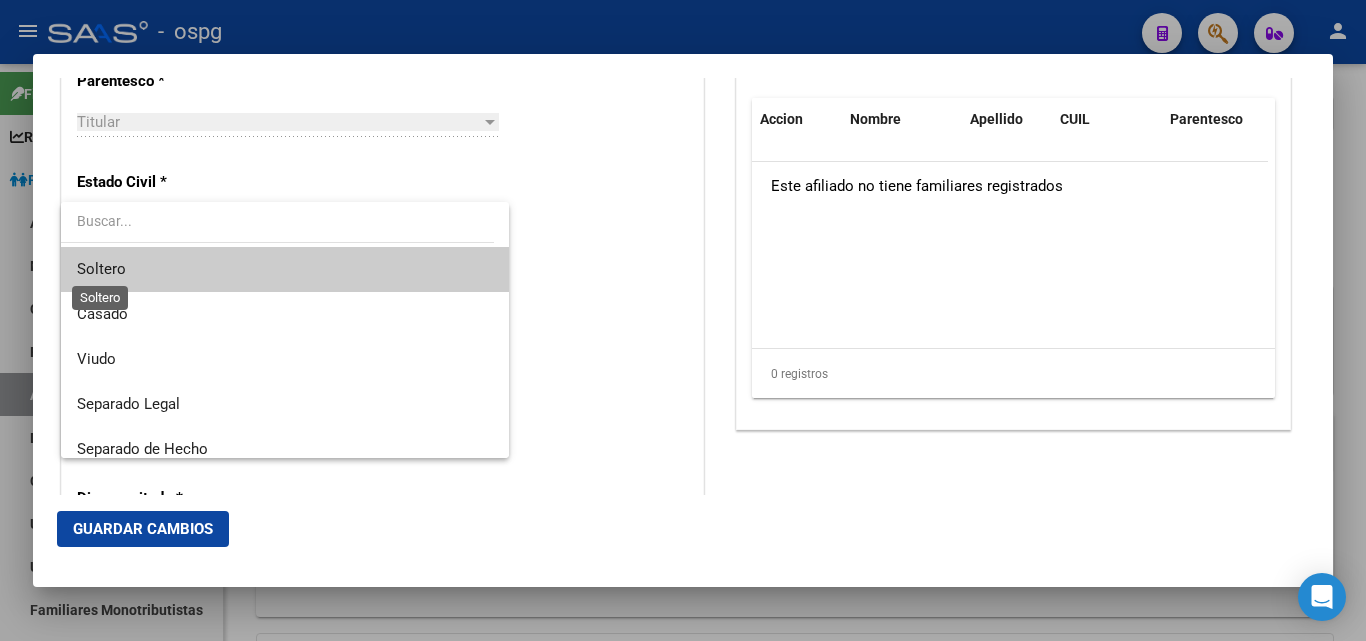 click on "Soltero" at bounding box center (101, 269) 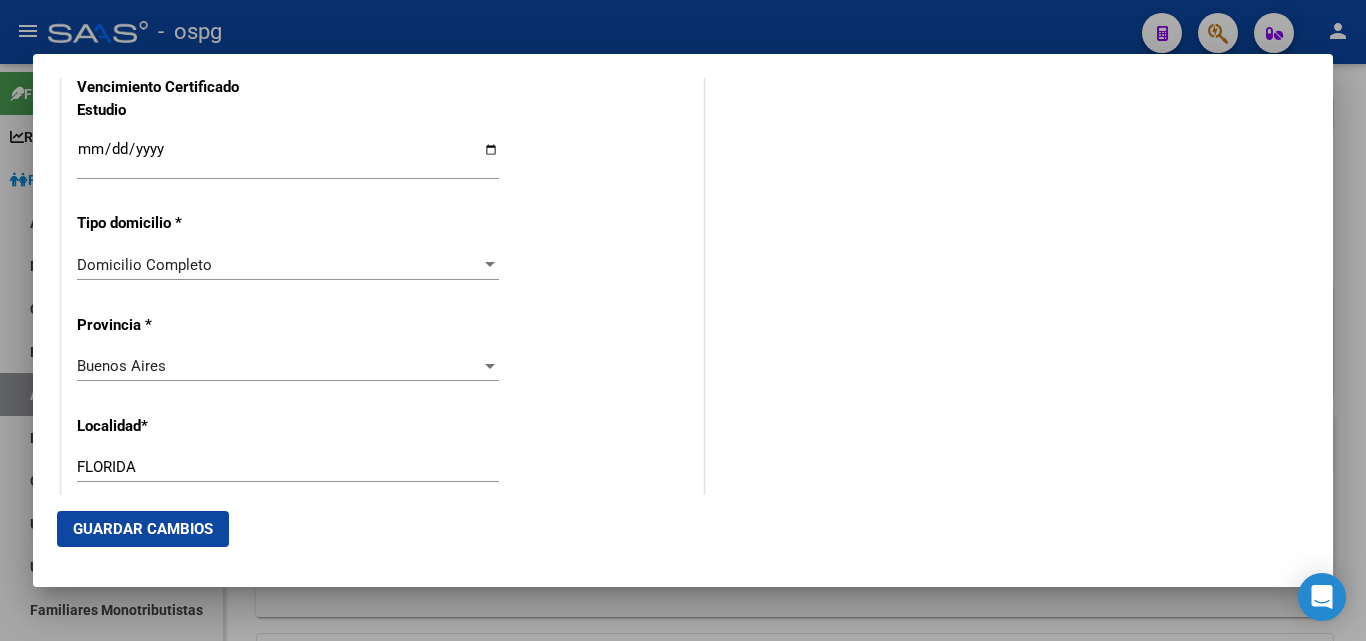 scroll, scrollTop: 1800, scrollLeft: 0, axis: vertical 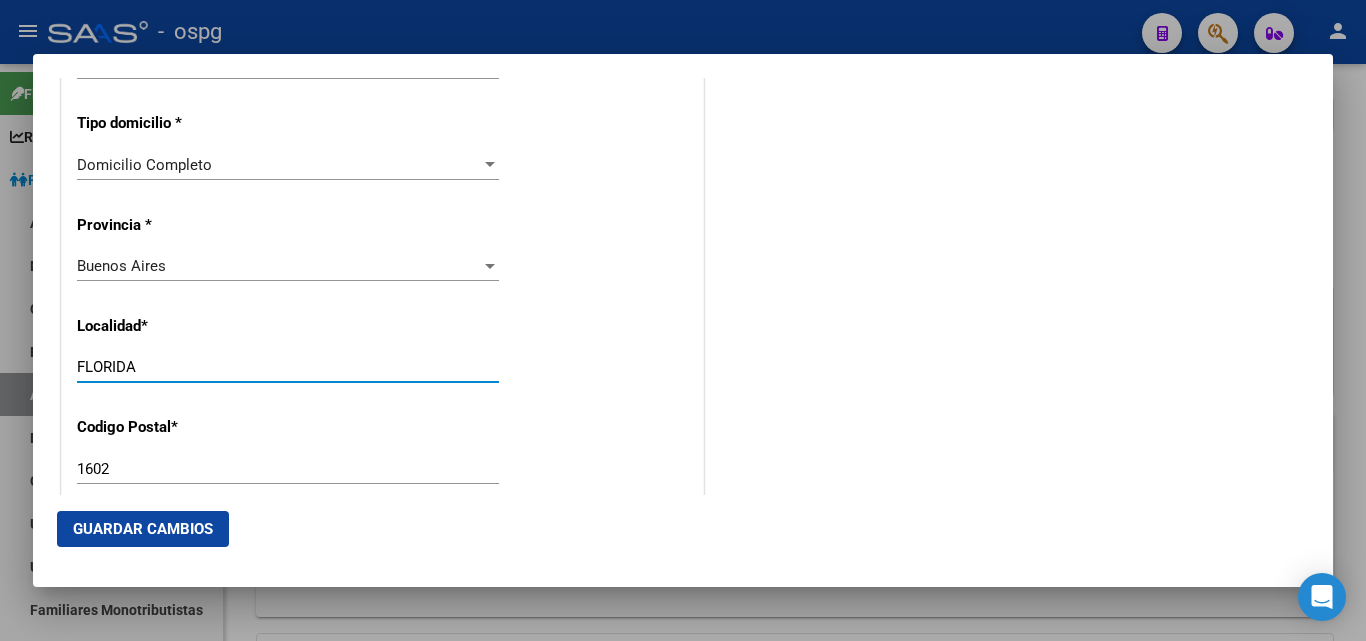drag, startPoint x: 152, startPoint y: 366, endPoint x: 0, endPoint y: 354, distance: 152.47295 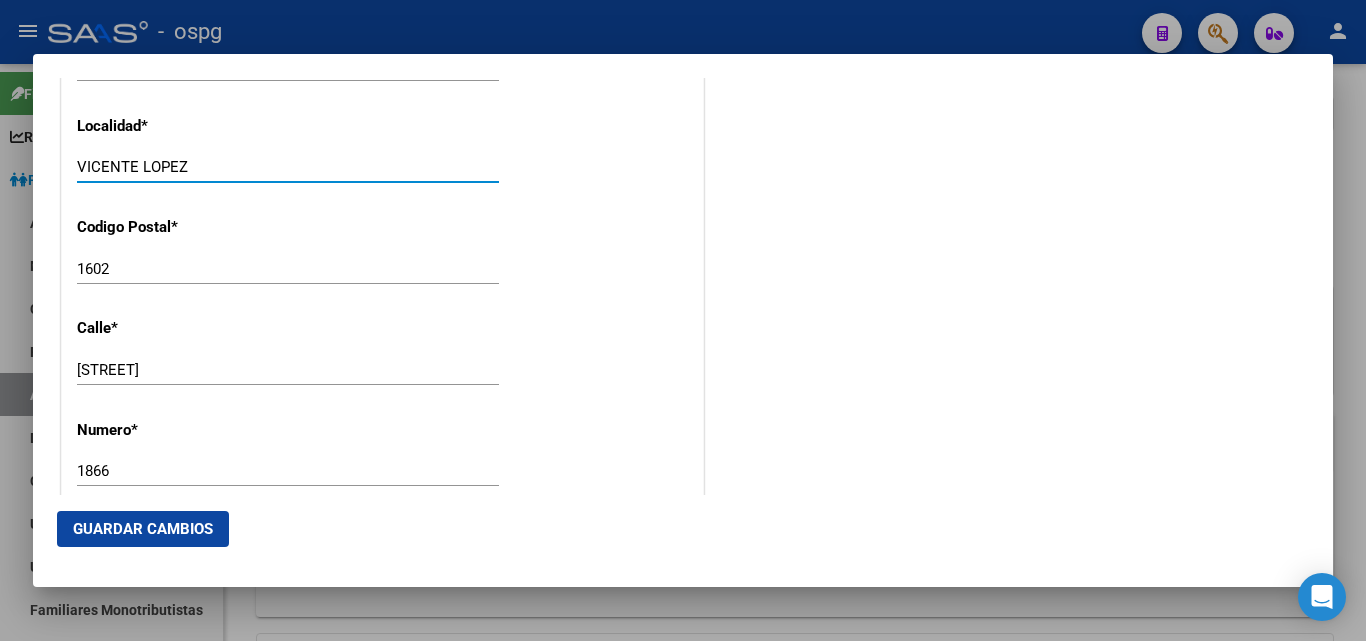 scroll, scrollTop: 2400, scrollLeft: 0, axis: vertical 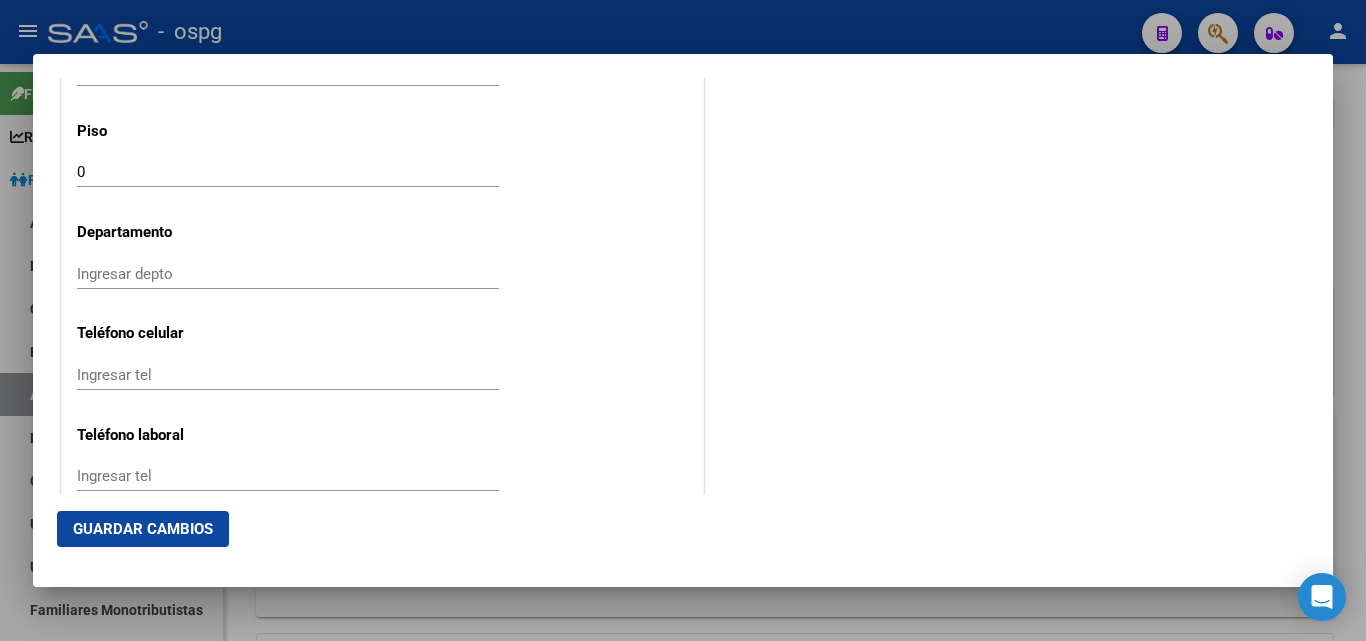 type on "VICENTE LOPEZ" 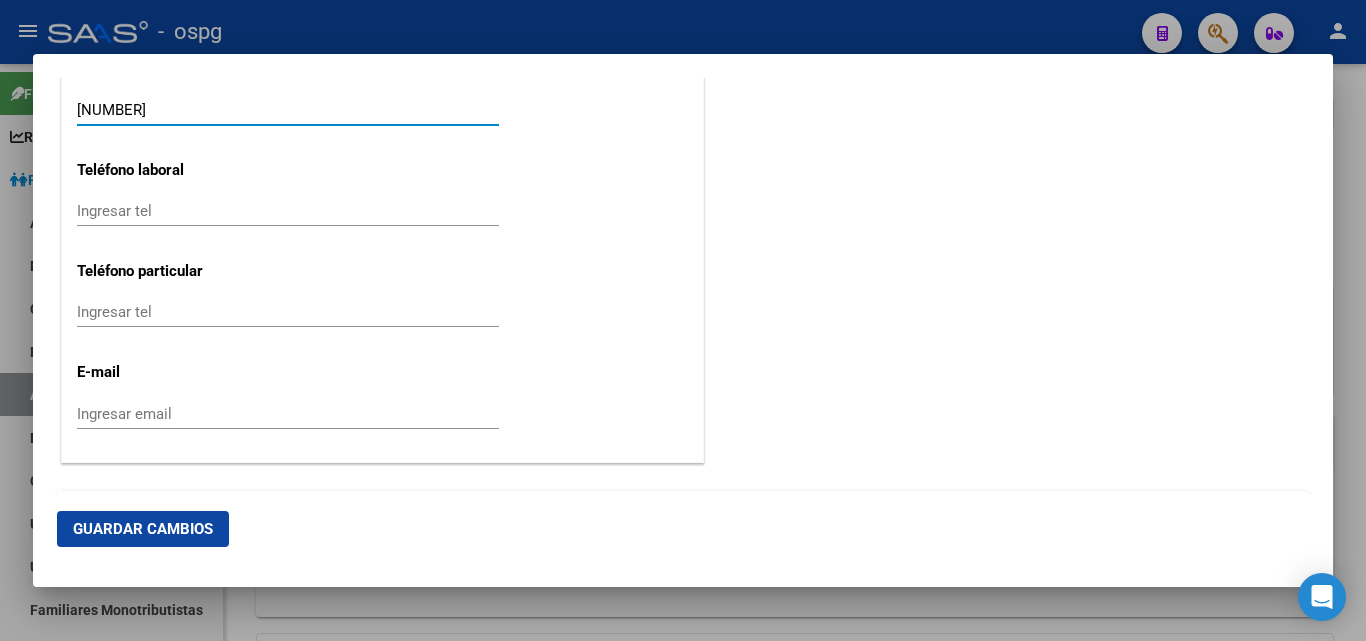 scroll, scrollTop: 2700, scrollLeft: 0, axis: vertical 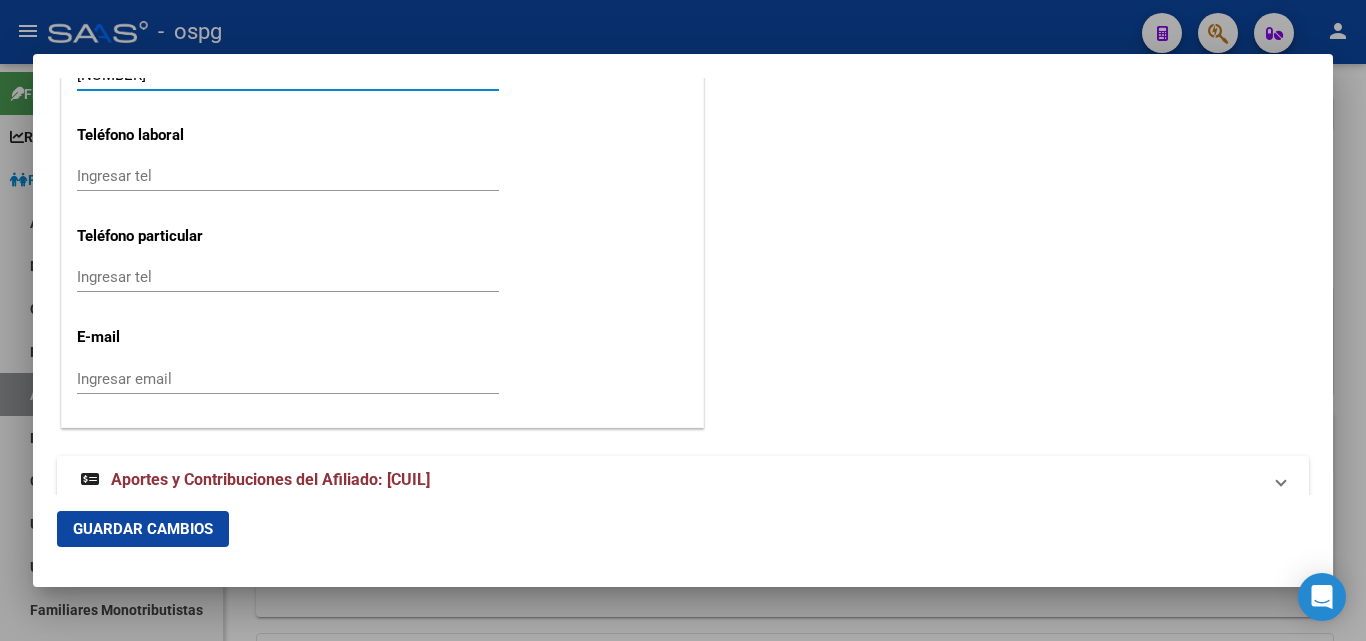 type on "[NUMBER]" 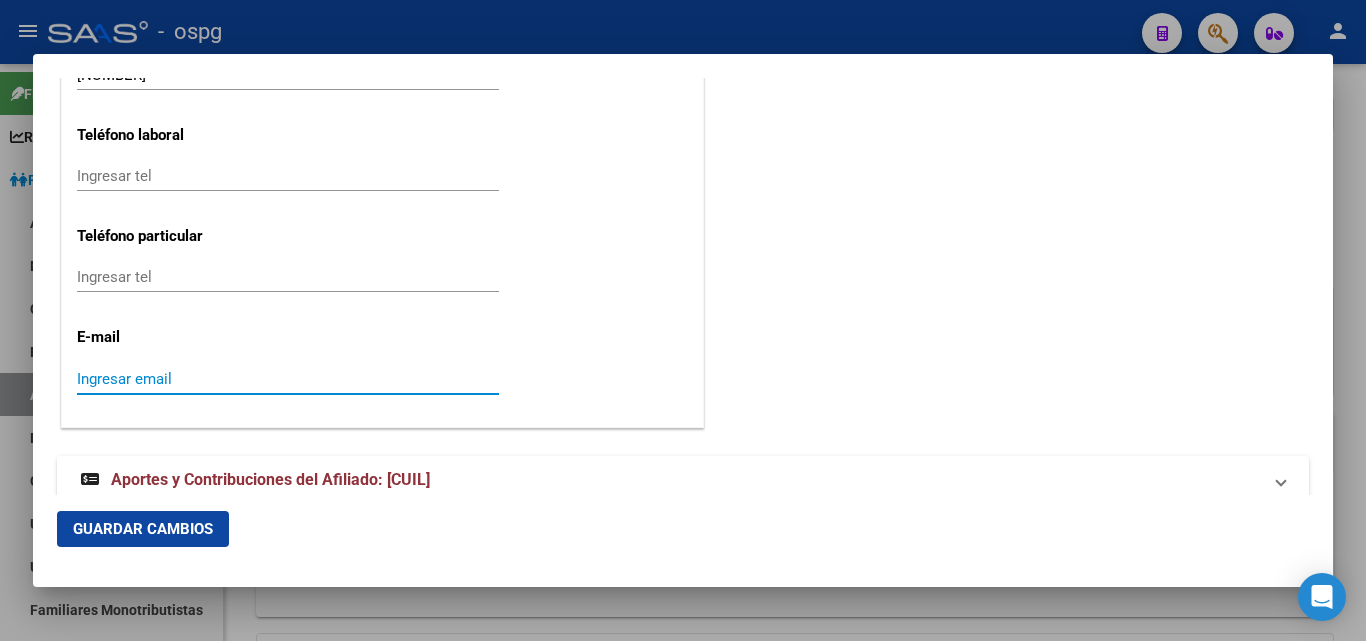 click on "Ingresar email" at bounding box center (288, 379) 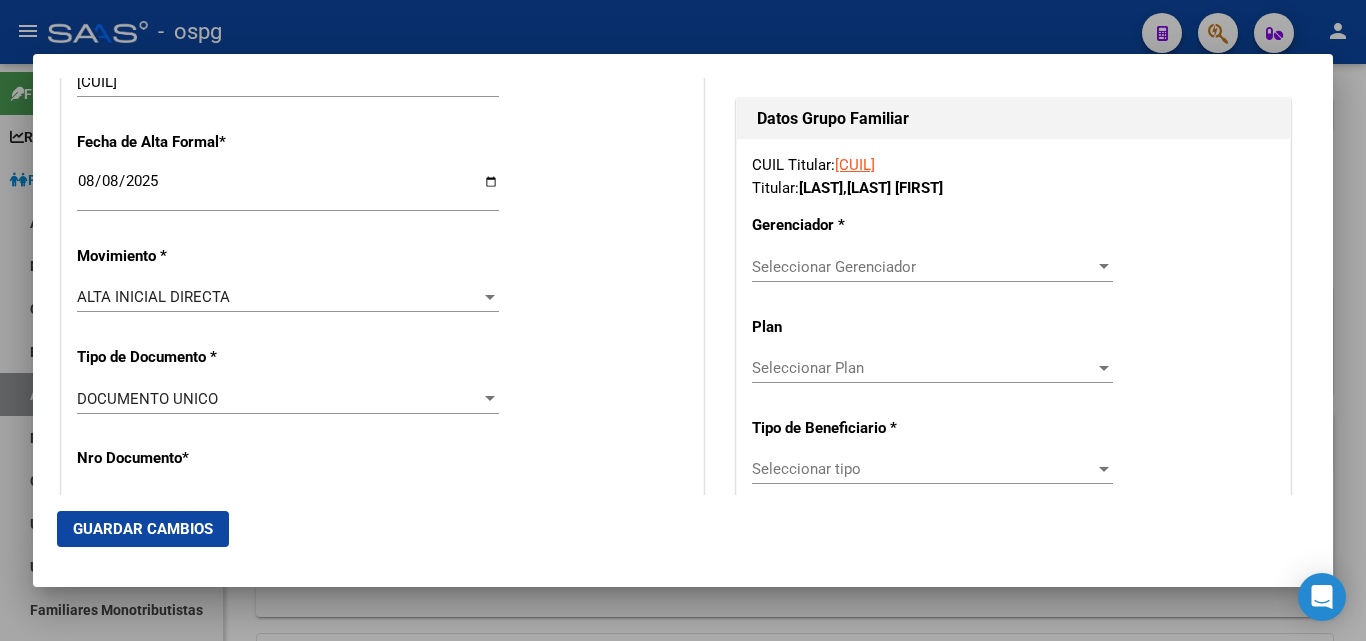 scroll, scrollTop: 400, scrollLeft: 0, axis: vertical 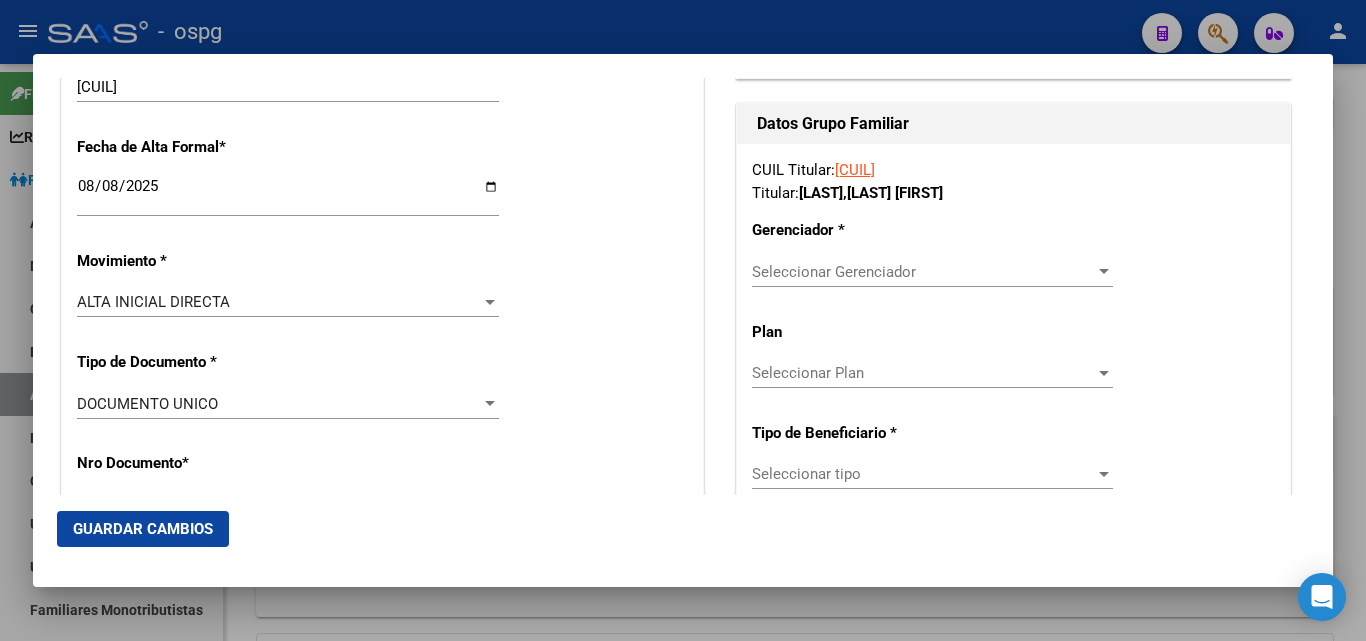 type on "[EMAIL]" 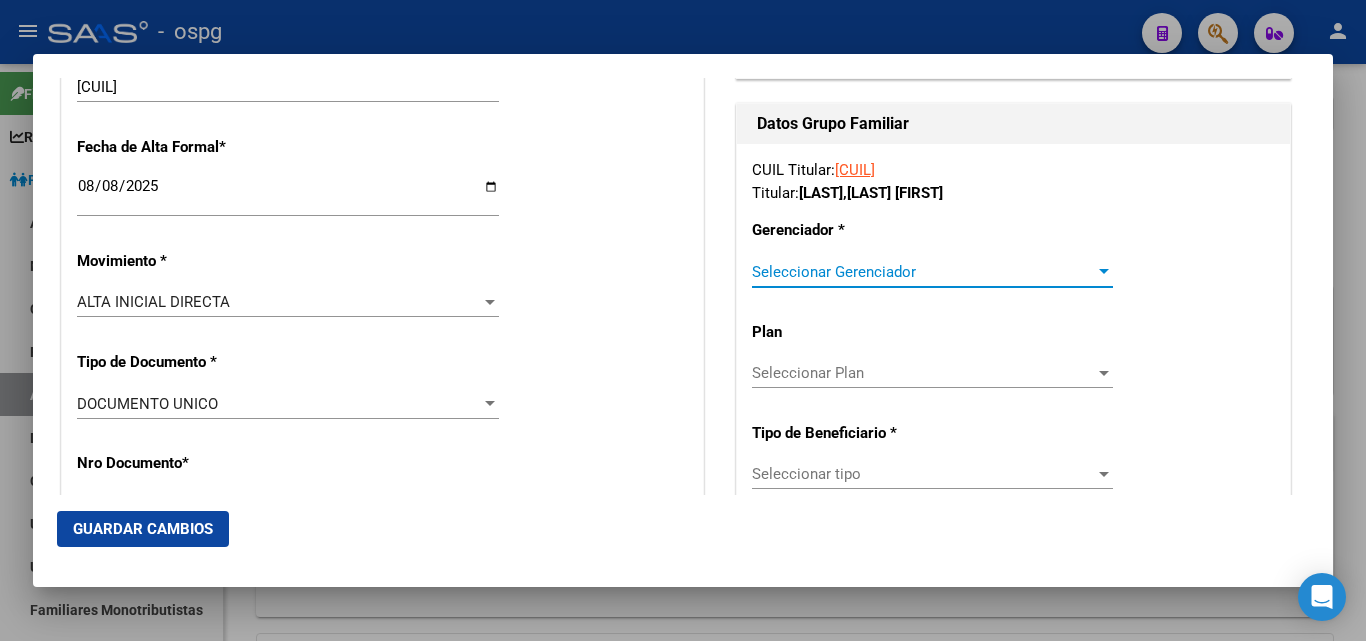 click on "Seleccionar Gerenciador" at bounding box center (923, 272) 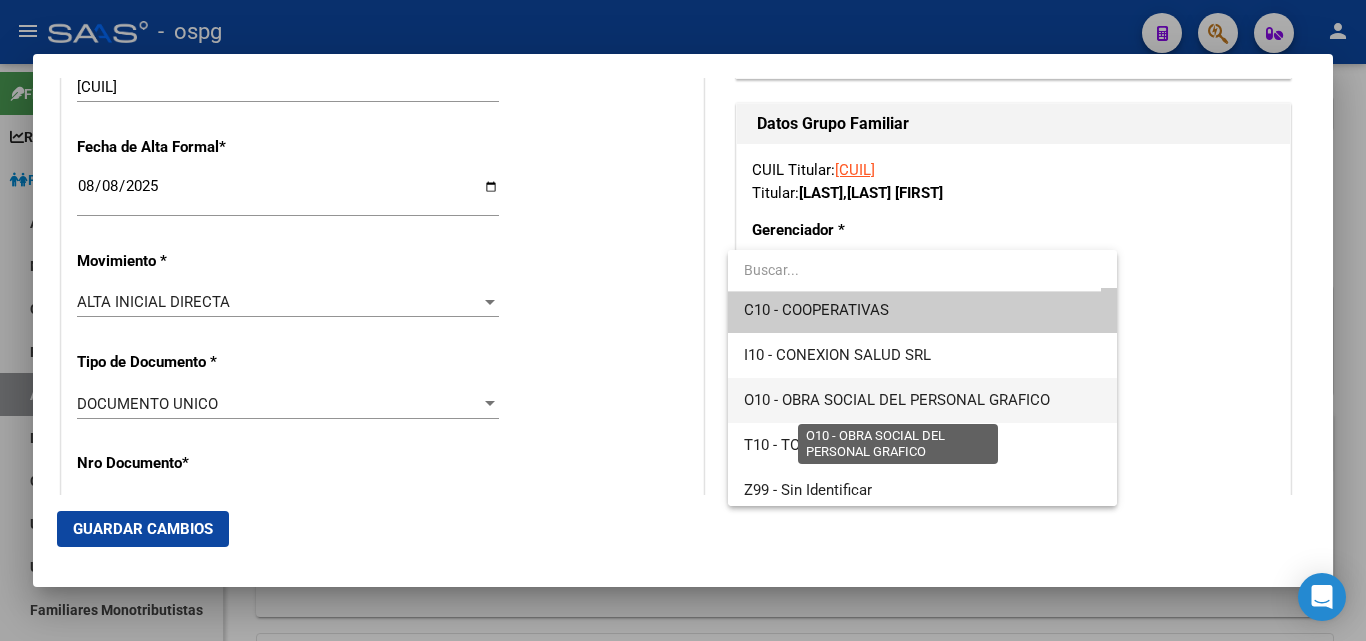 scroll, scrollTop: 14, scrollLeft: 0, axis: vertical 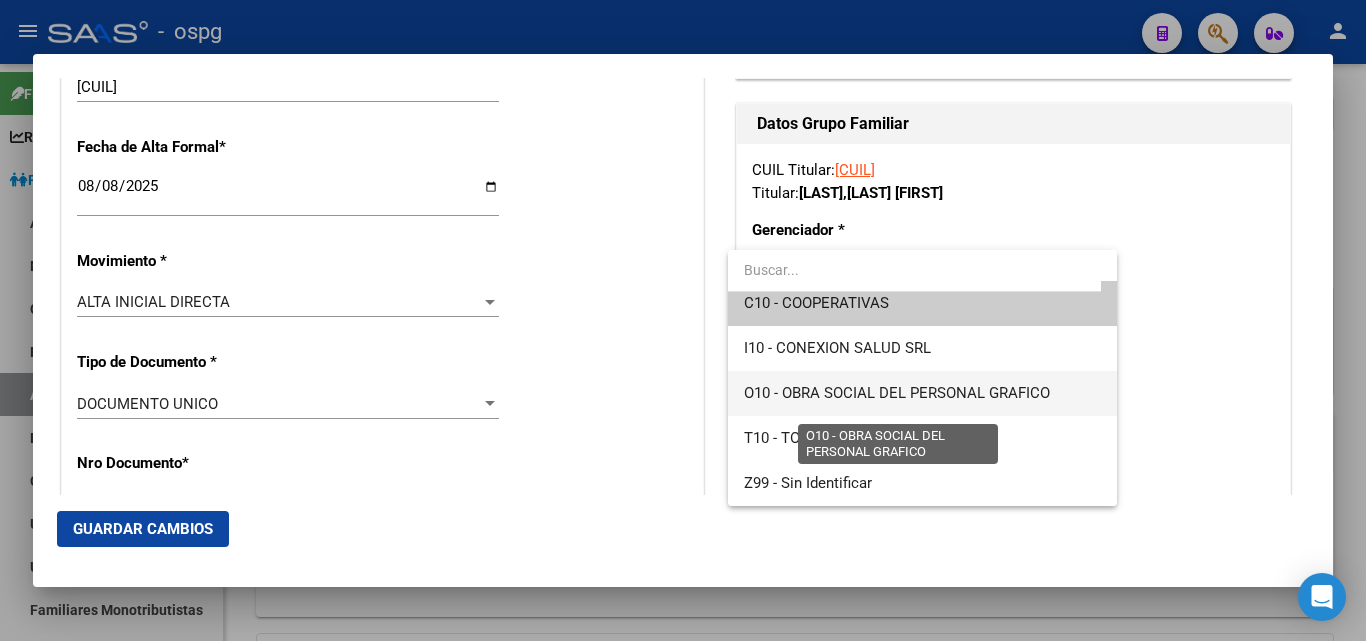 click on "O10 - OBRA SOCIAL DEL PERSONAL GRAFICO" at bounding box center (897, 393) 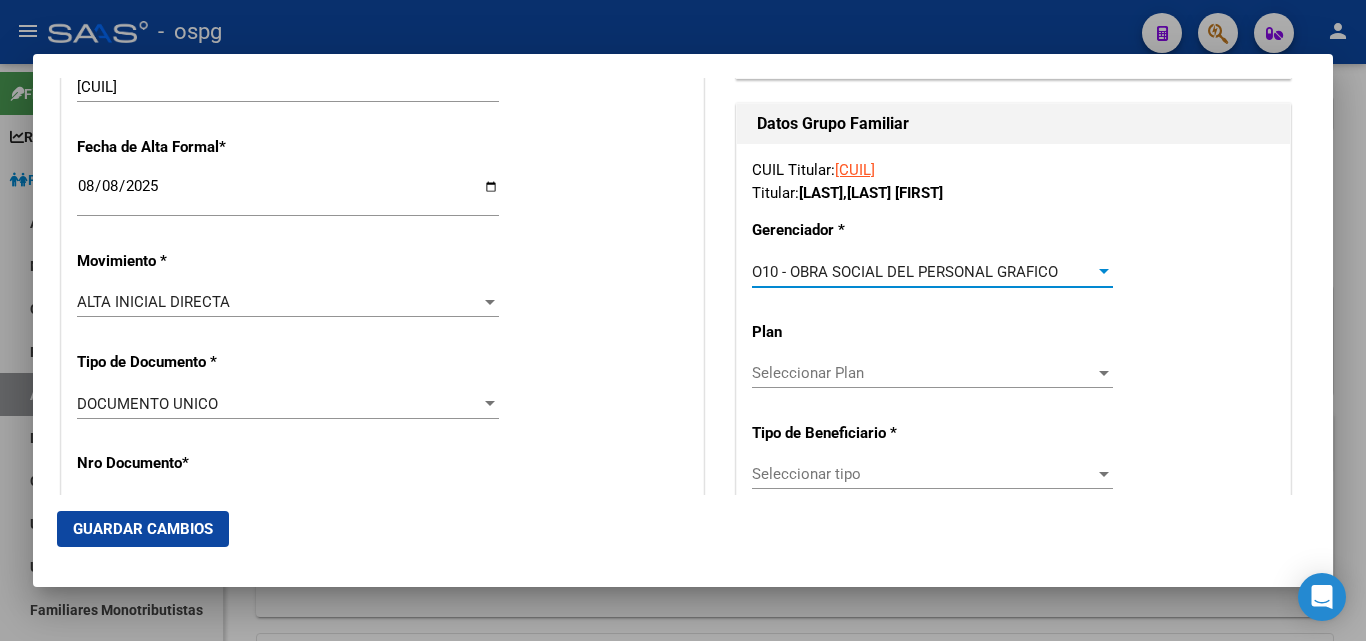 click on "Seleccionar tipo" at bounding box center [923, 474] 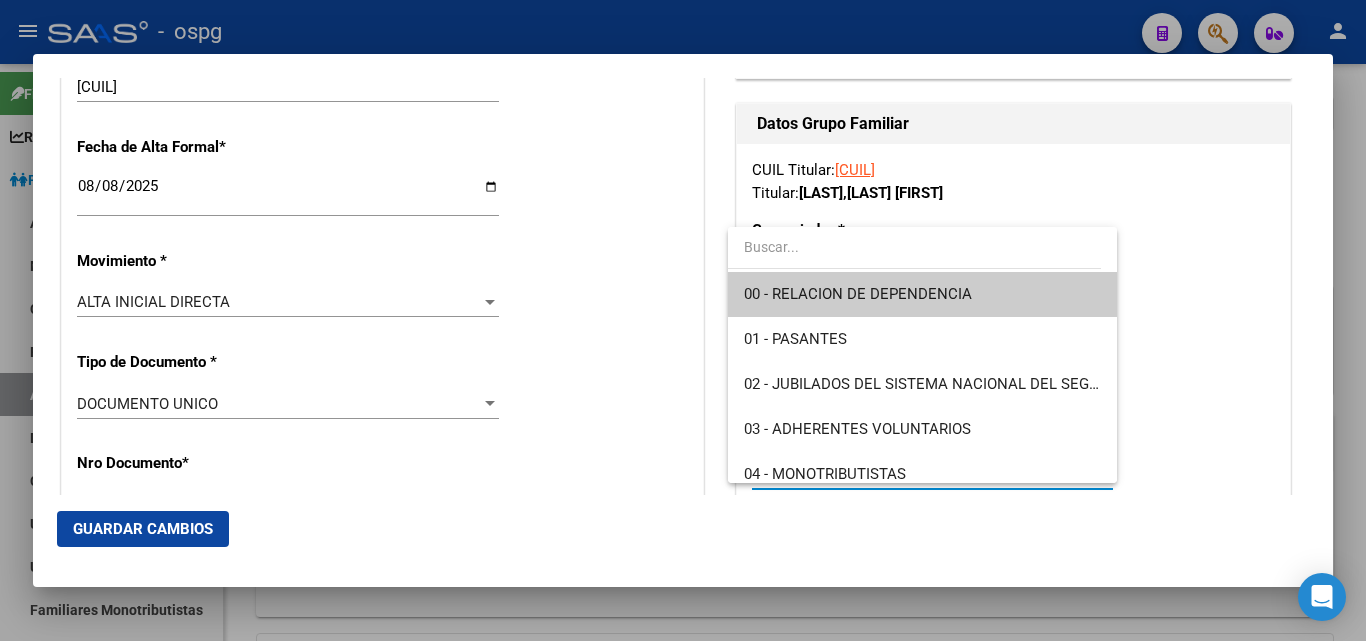 click on "00 - RELACION DE DEPENDENCIA" at bounding box center [922, 294] 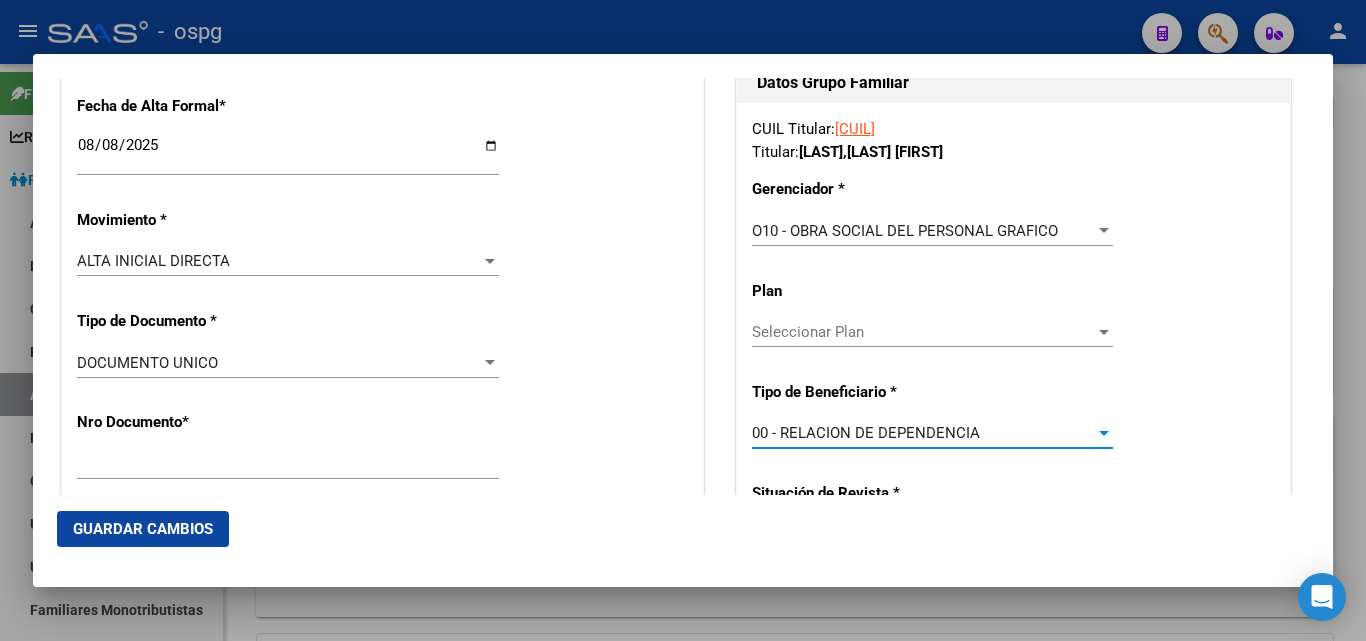 type on "[CUIL]" 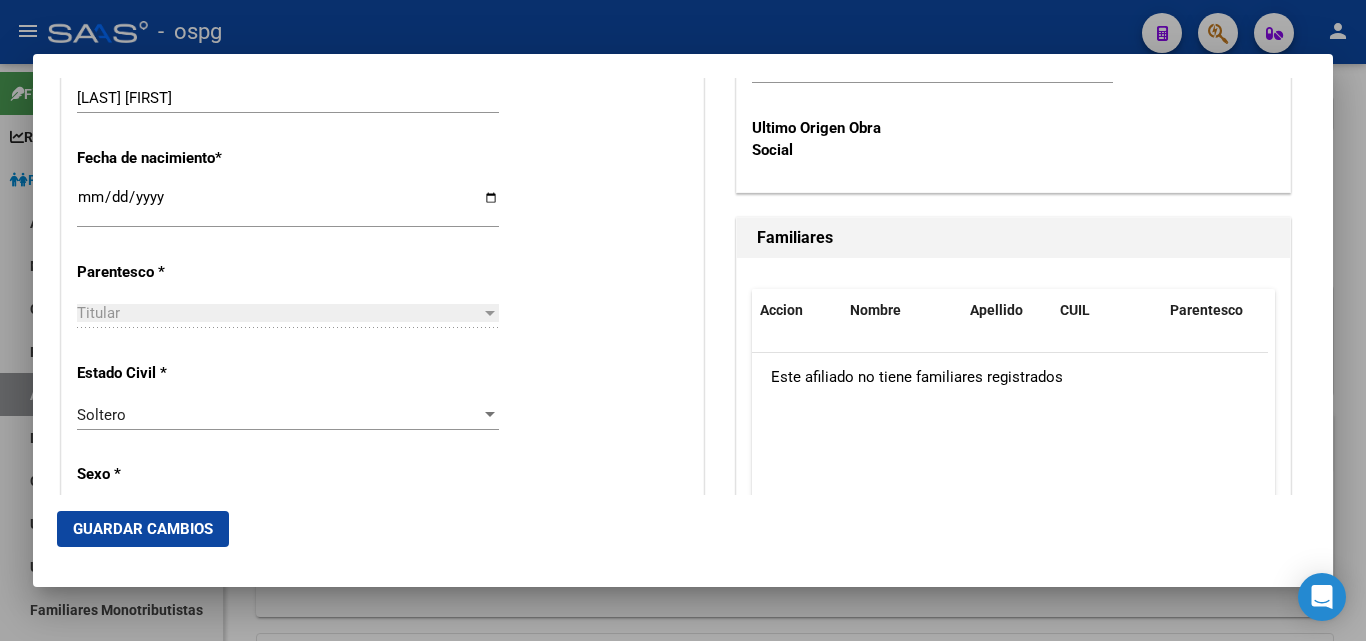 scroll, scrollTop: 1200, scrollLeft: 0, axis: vertical 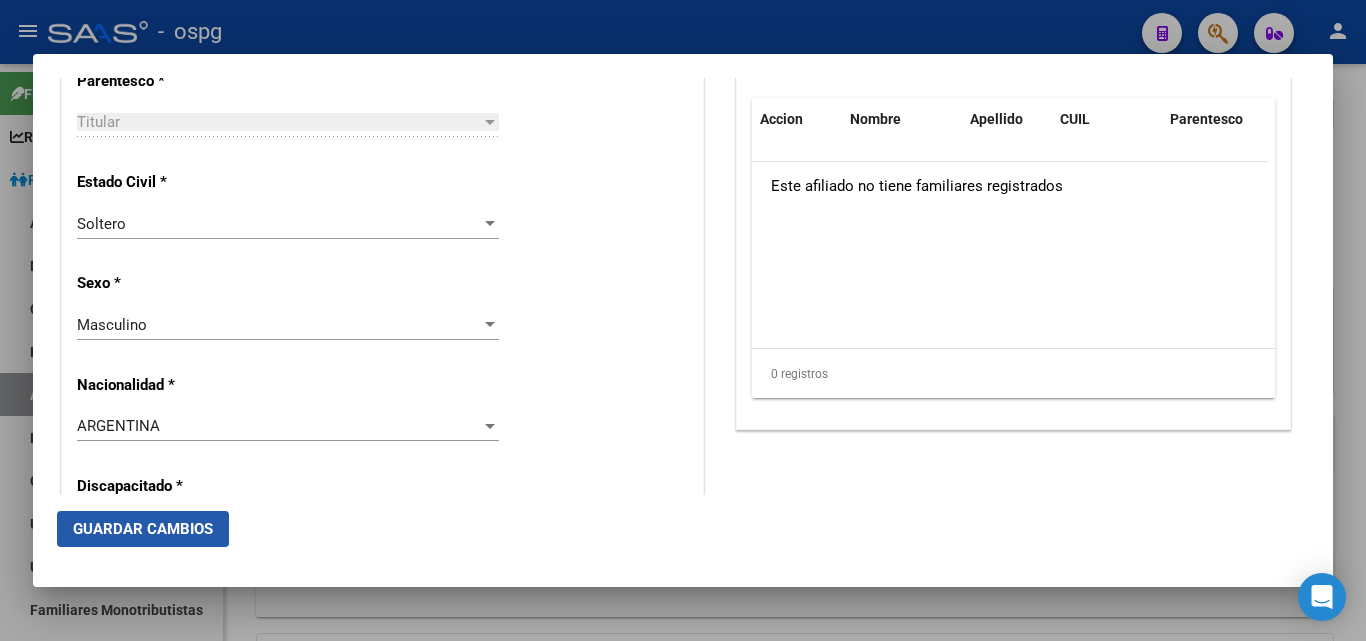 click on "Guardar Cambios" 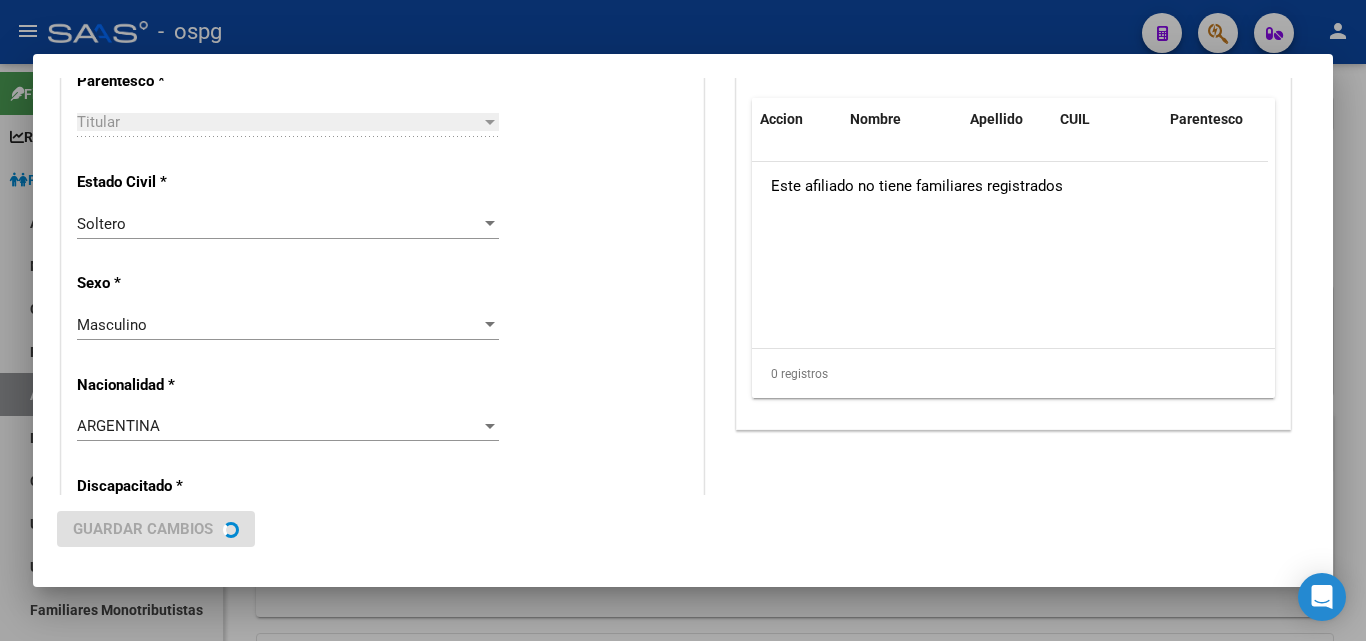 scroll, scrollTop: 0, scrollLeft: 0, axis: both 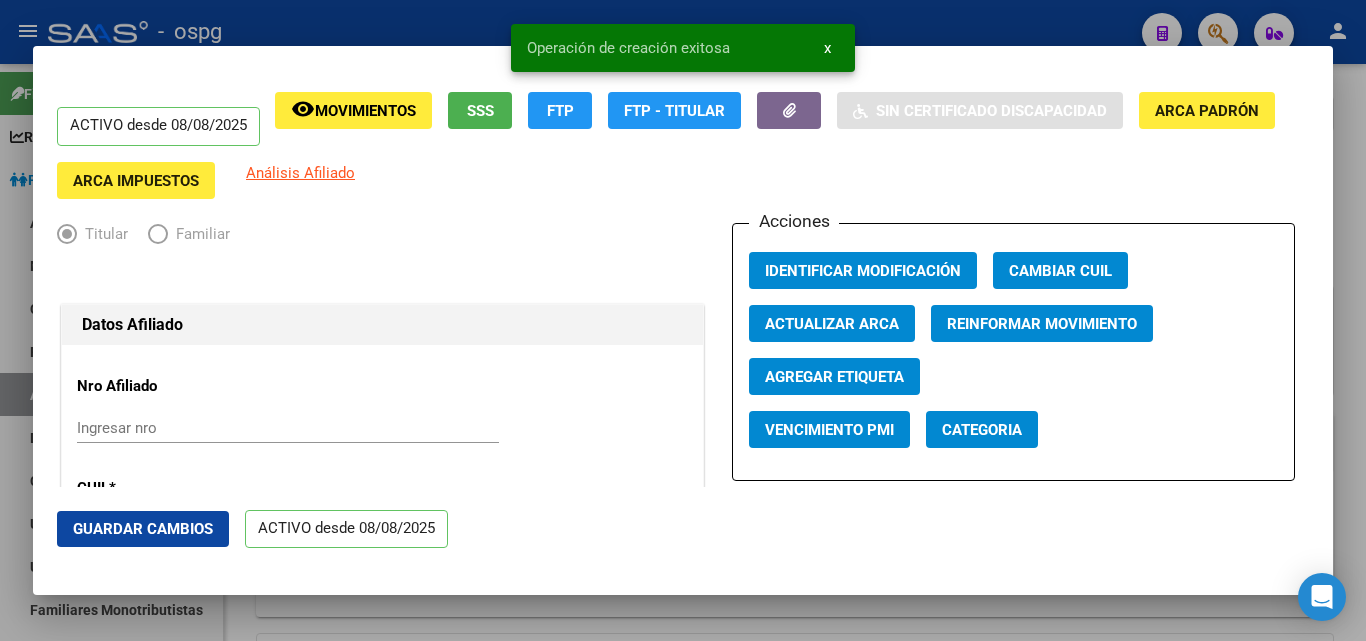 click on "Guardar Cambios" 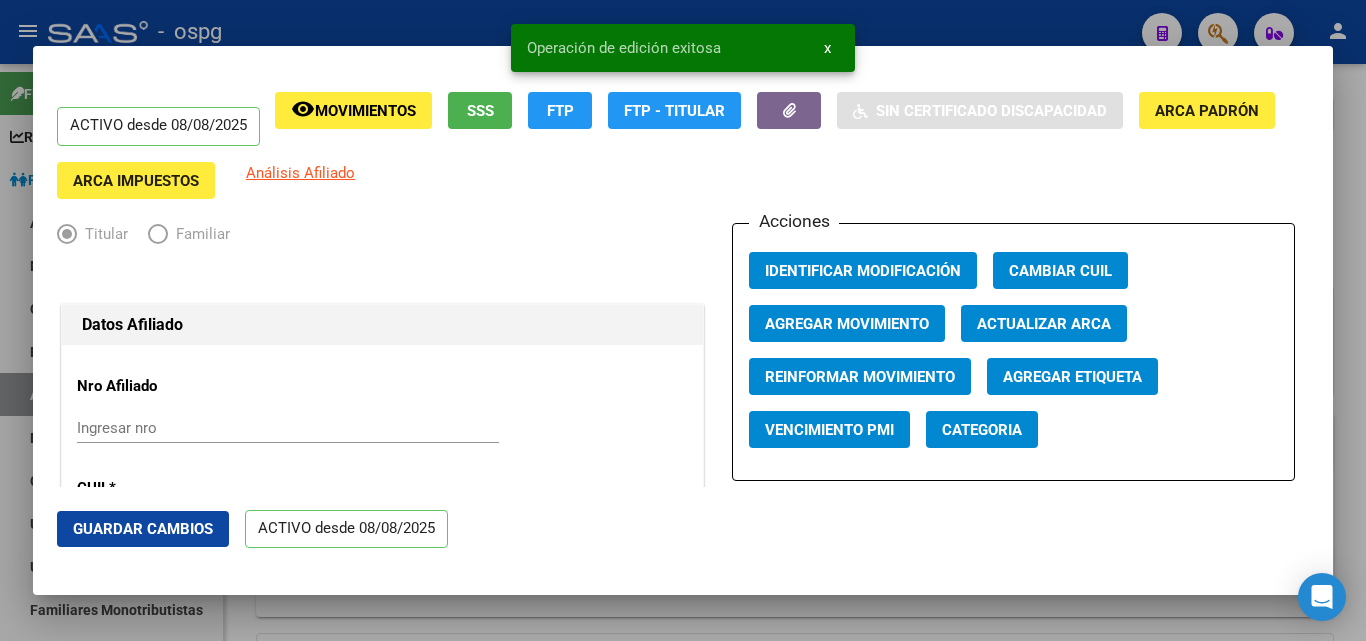 click at bounding box center [683, 320] 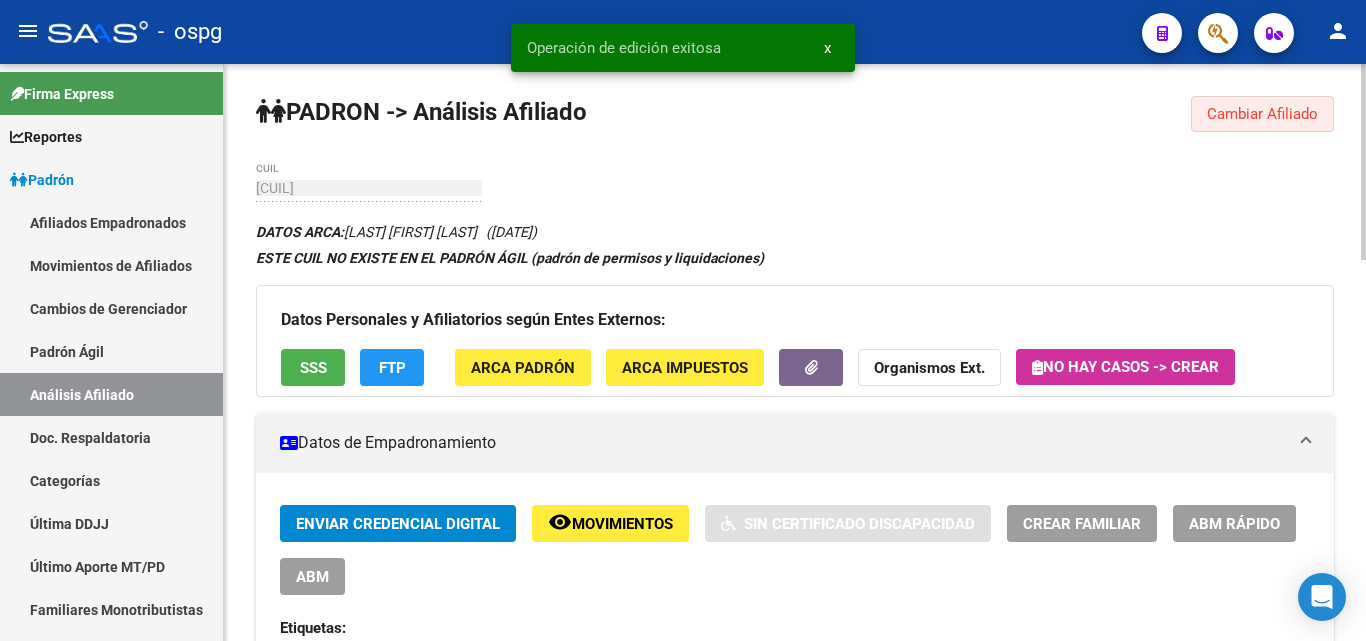 click on "Cambiar Afiliado" 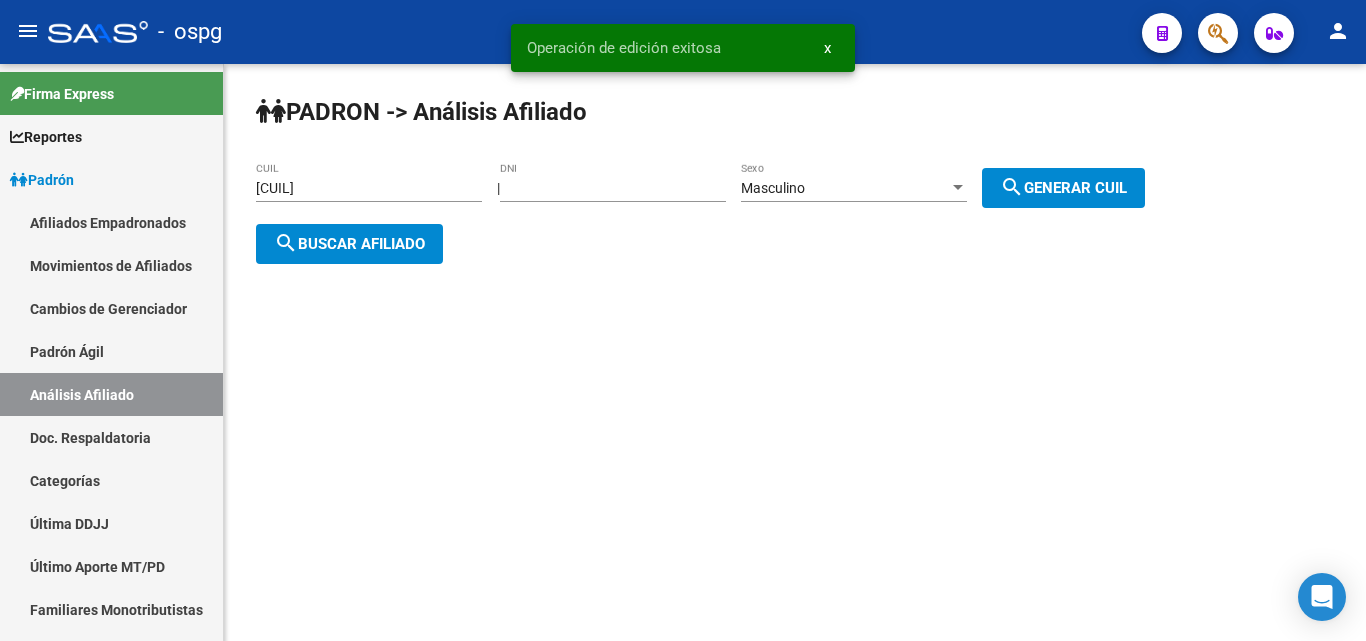 click on "search  Buscar afiliado" 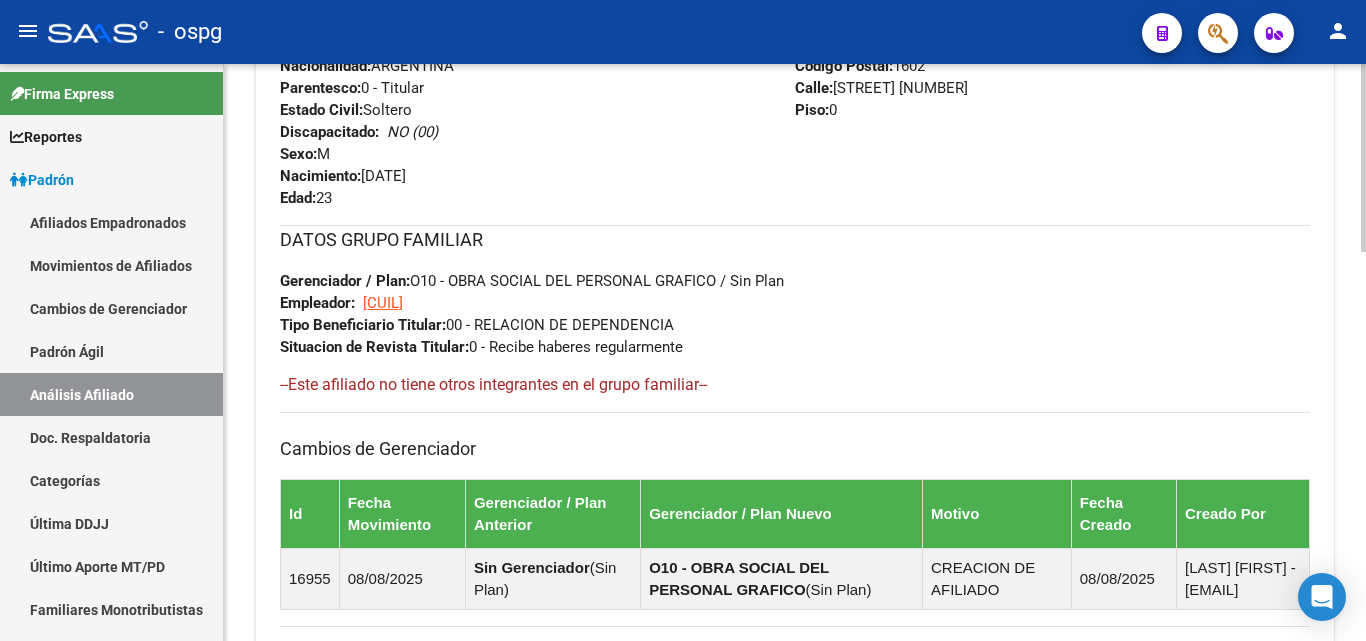 scroll, scrollTop: 1194, scrollLeft: 0, axis: vertical 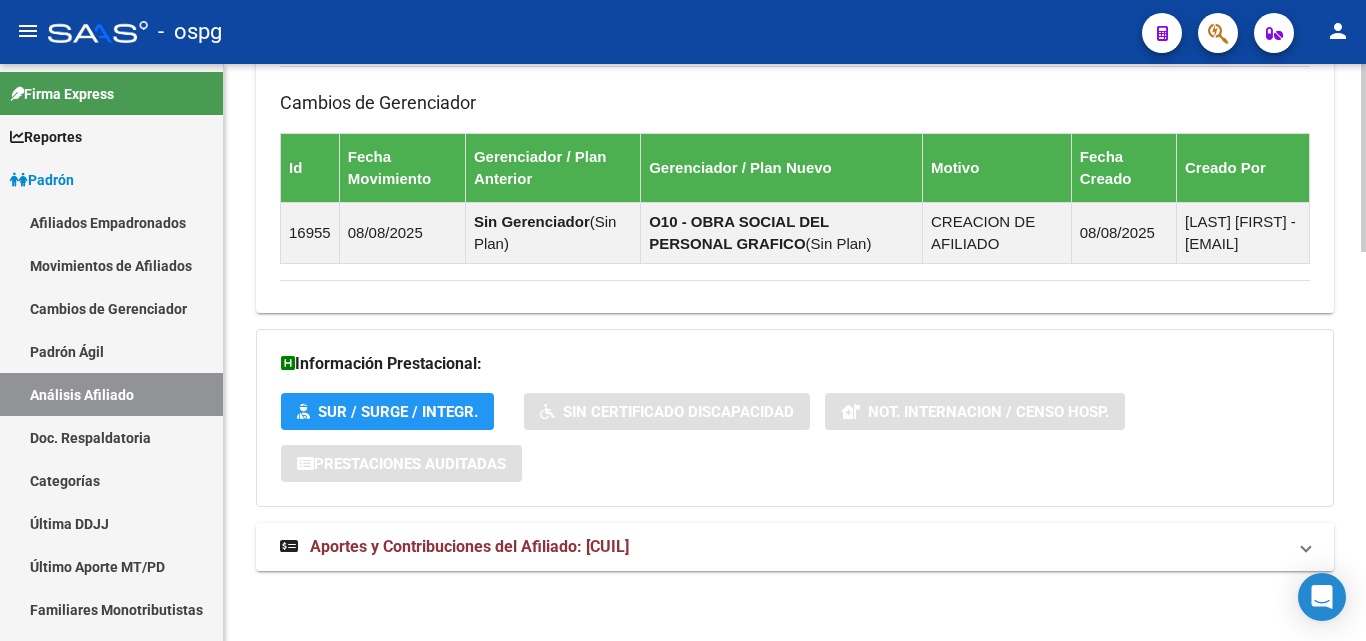 drag, startPoint x: 611, startPoint y: 550, endPoint x: 637, endPoint y: 551, distance: 26.019224 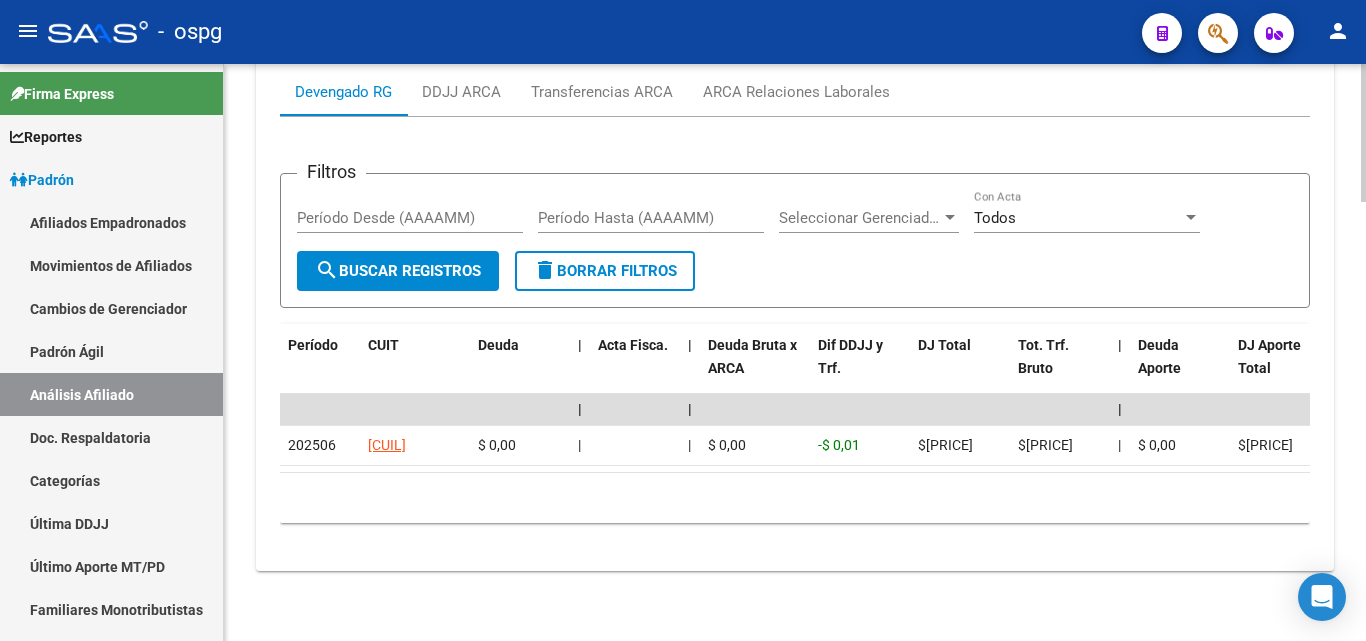 scroll, scrollTop: 1829, scrollLeft: 0, axis: vertical 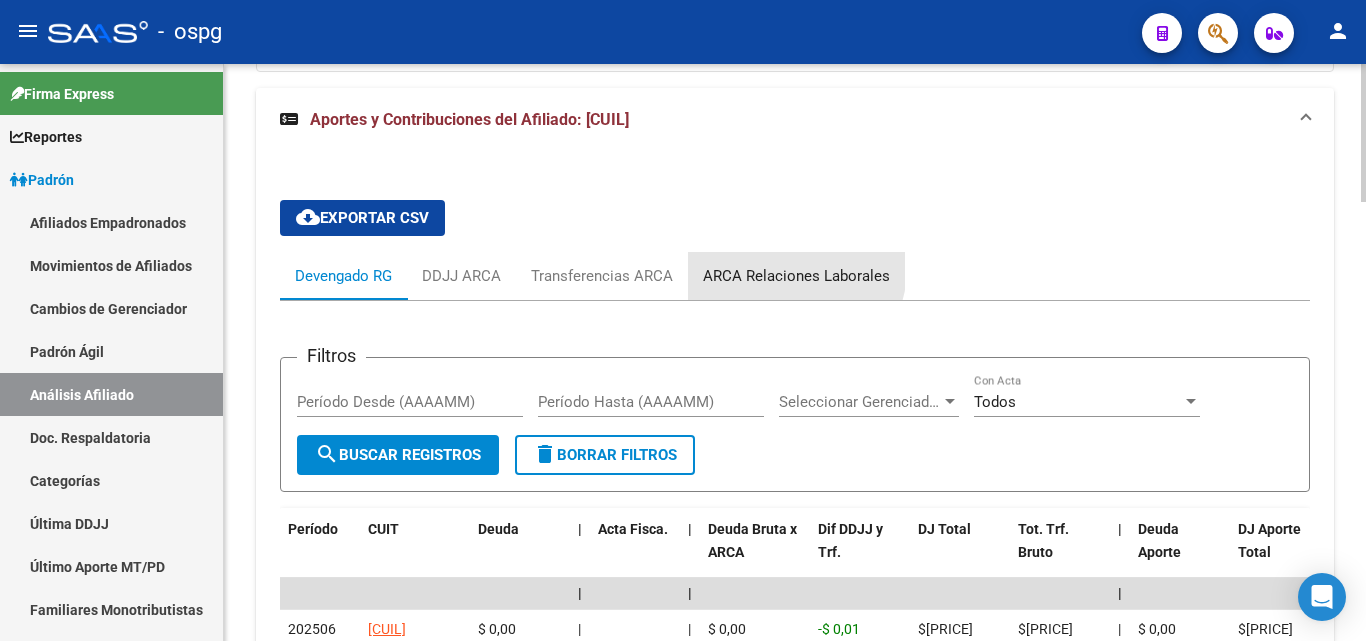 click on "ARCA Relaciones Laborales" at bounding box center (796, 276) 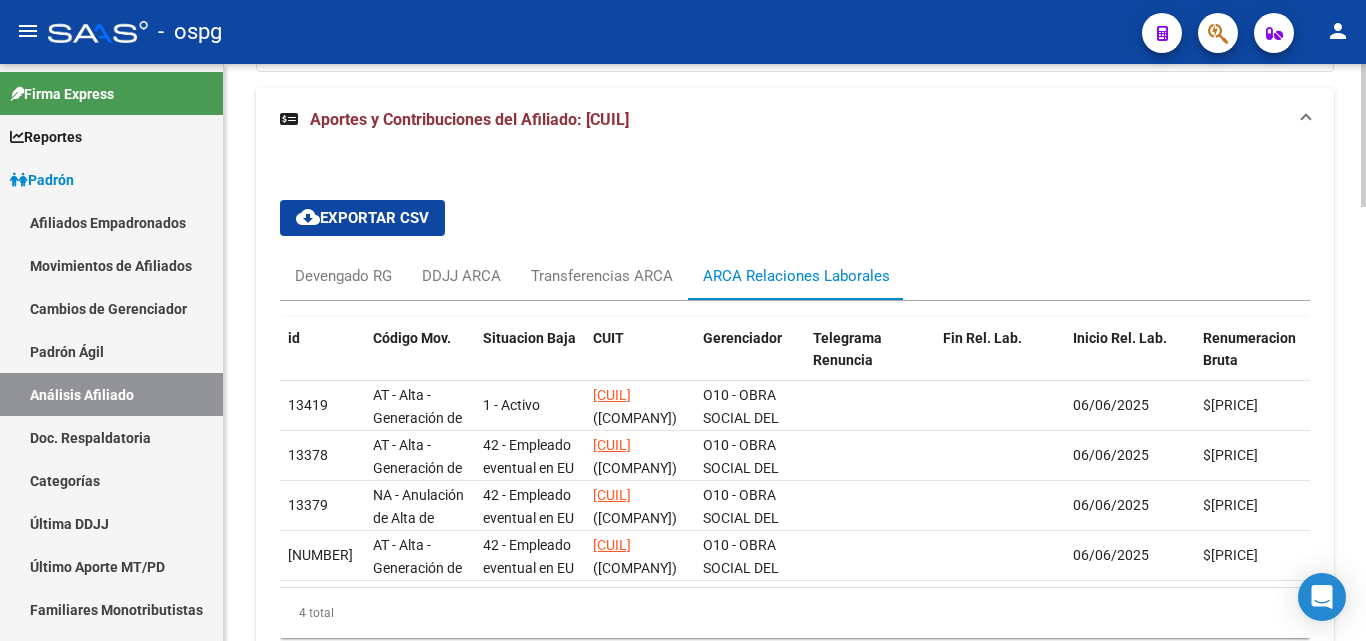 scroll, scrollTop: 1729, scrollLeft: 0, axis: vertical 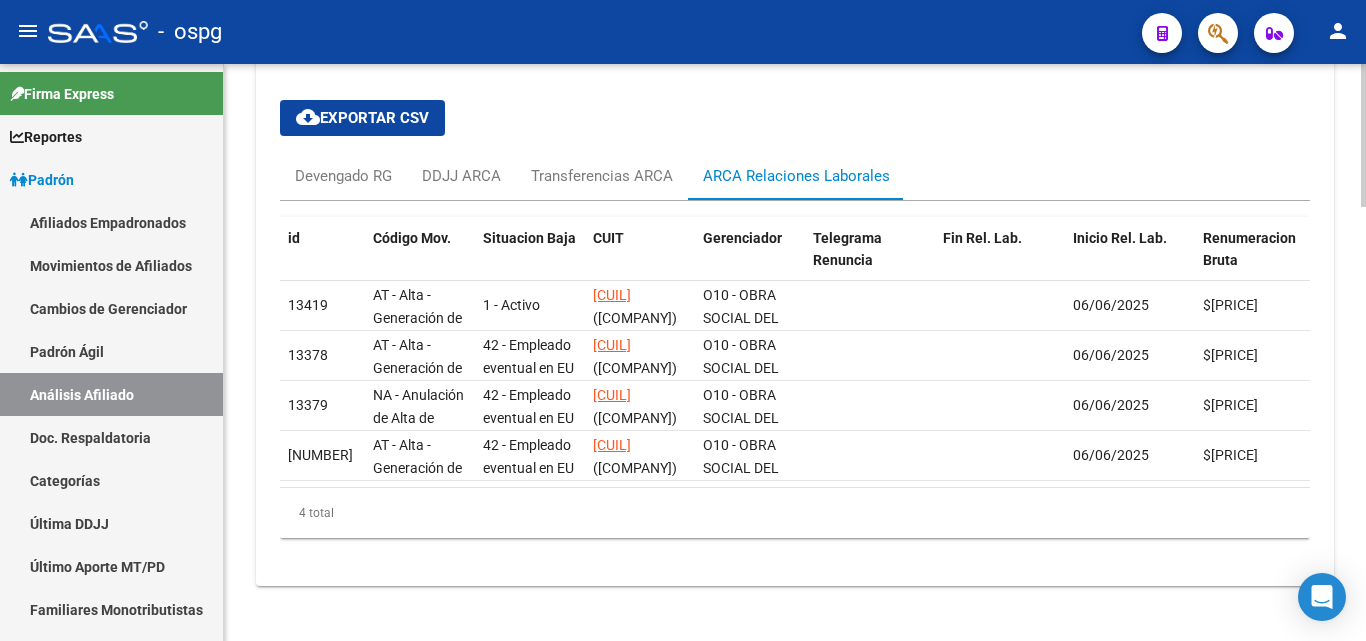 click on "Devengado RG DDJJ ARCA Transferencias ARCA ARCA Relaciones Laborales" at bounding box center [795, 176] 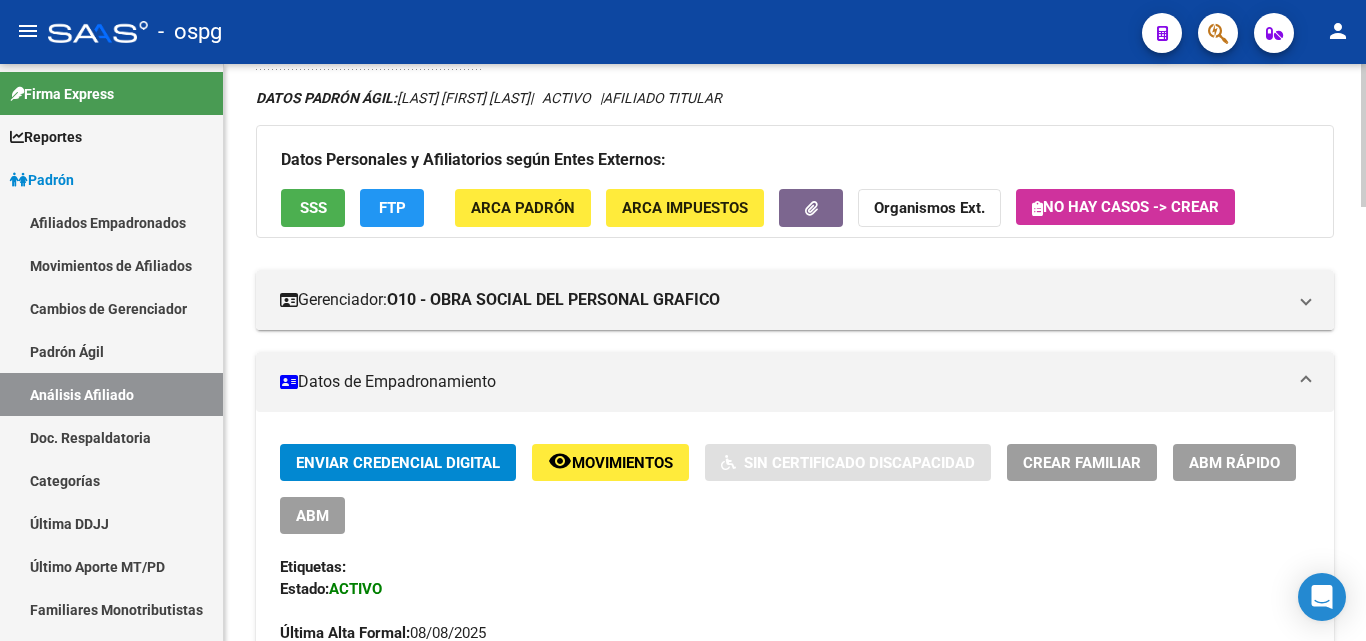 scroll, scrollTop: 0, scrollLeft: 0, axis: both 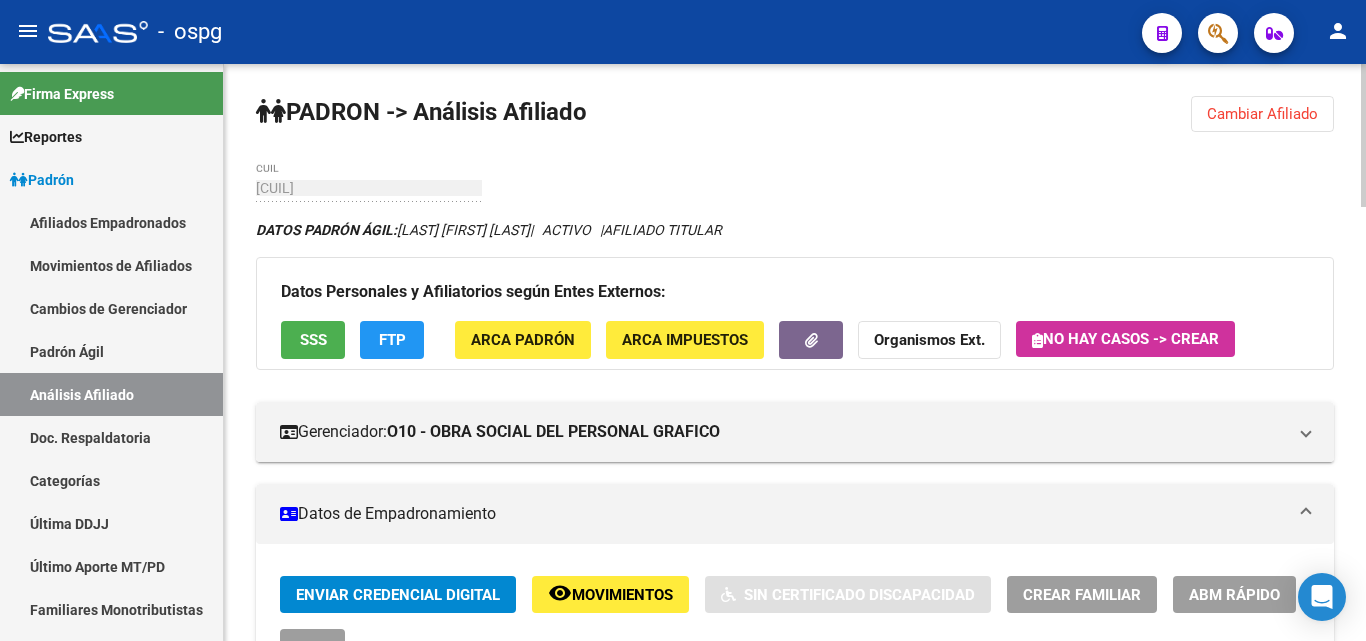 click on "Cambiar Afiliado" 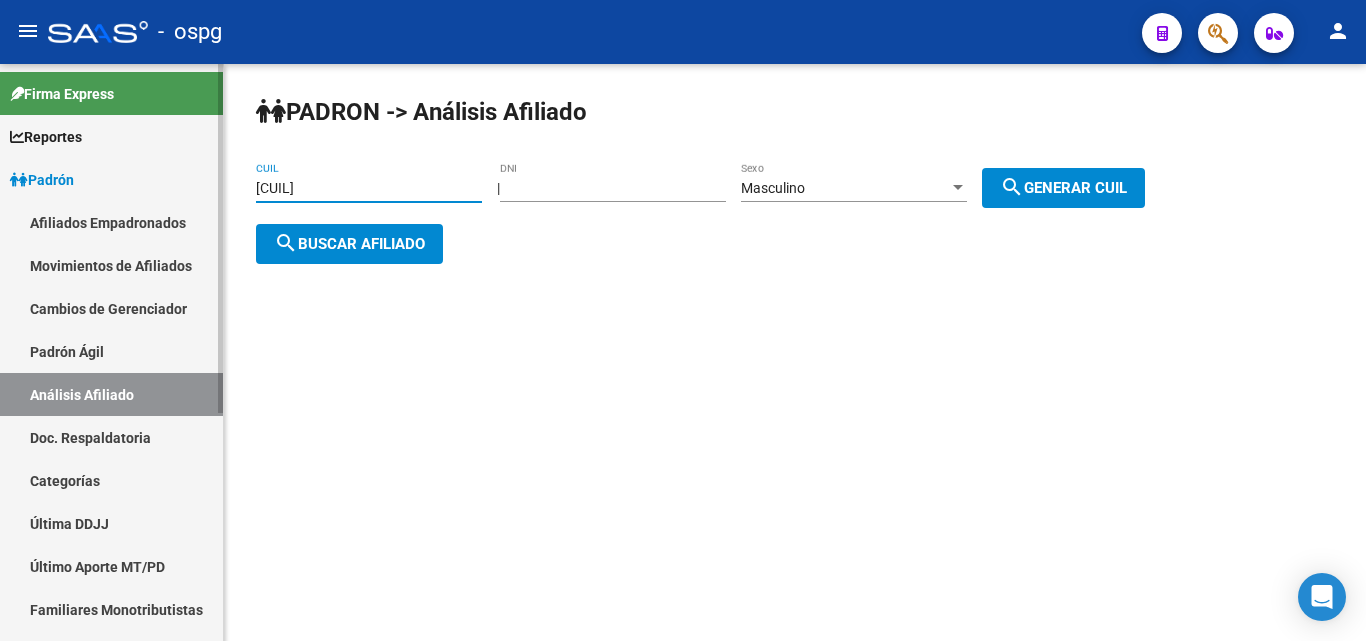 drag, startPoint x: 389, startPoint y: 190, endPoint x: 103, endPoint y: 169, distance: 286.76993 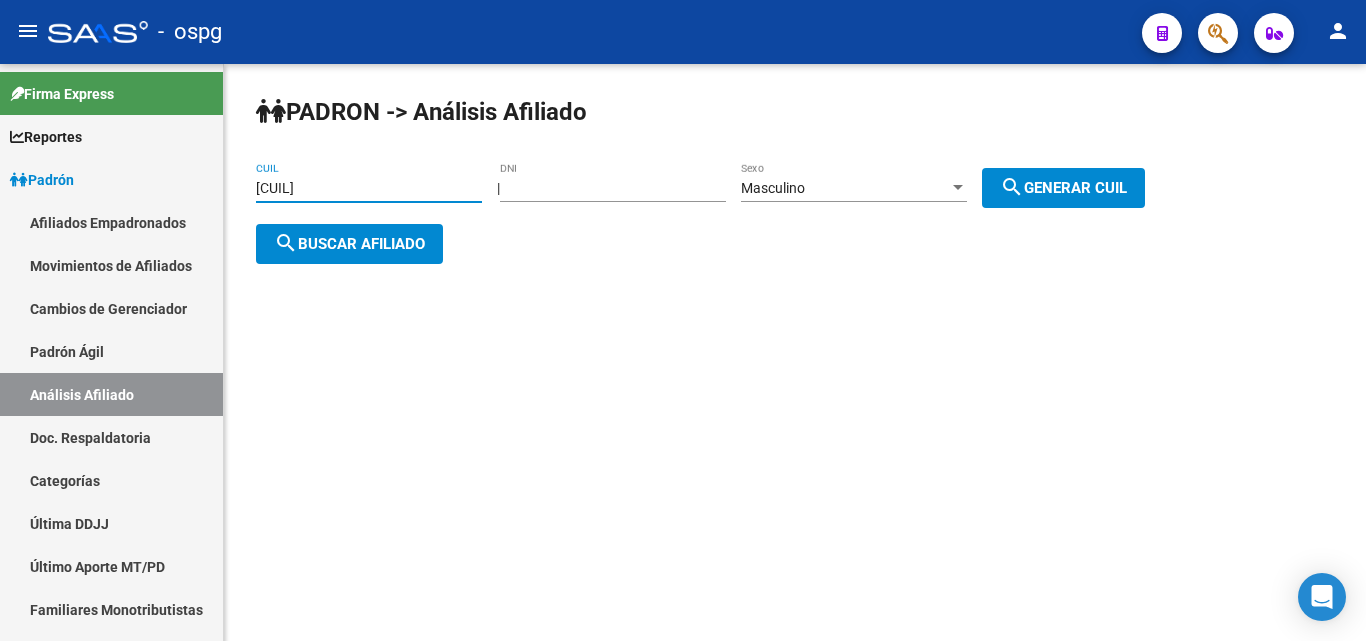 type on "[CUIL]" 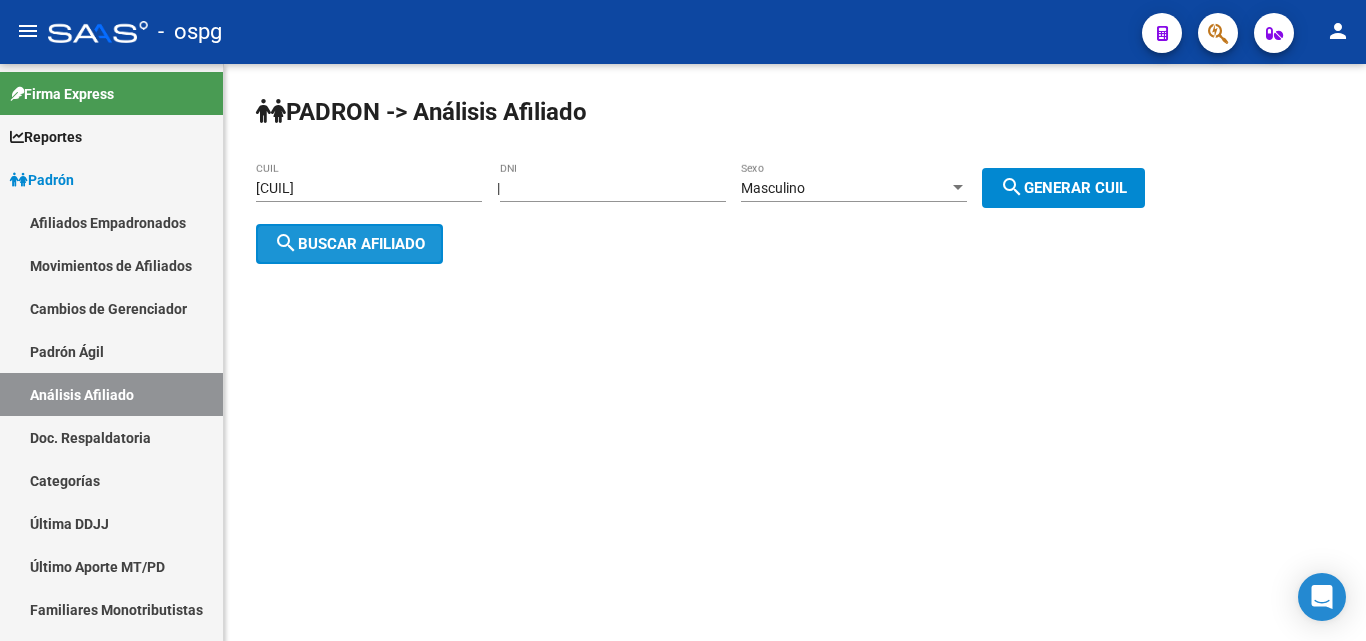 click on "search  Buscar afiliado" 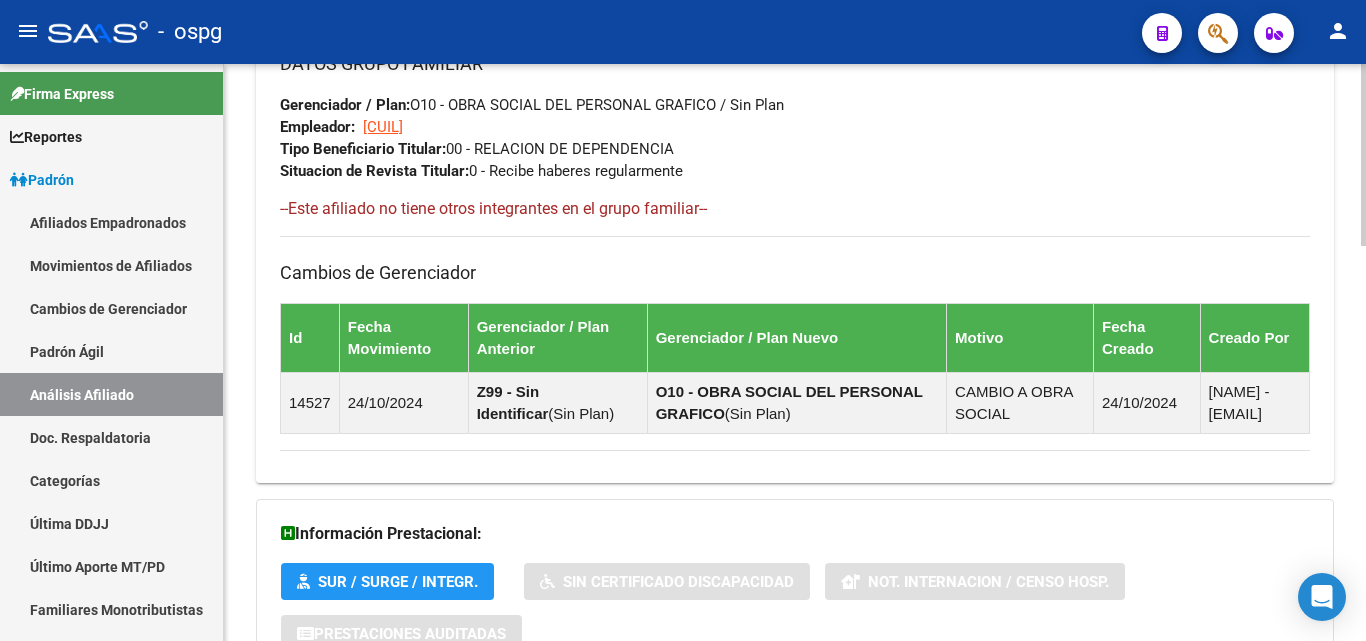 scroll, scrollTop: 1254, scrollLeft: 0, axis: vertical 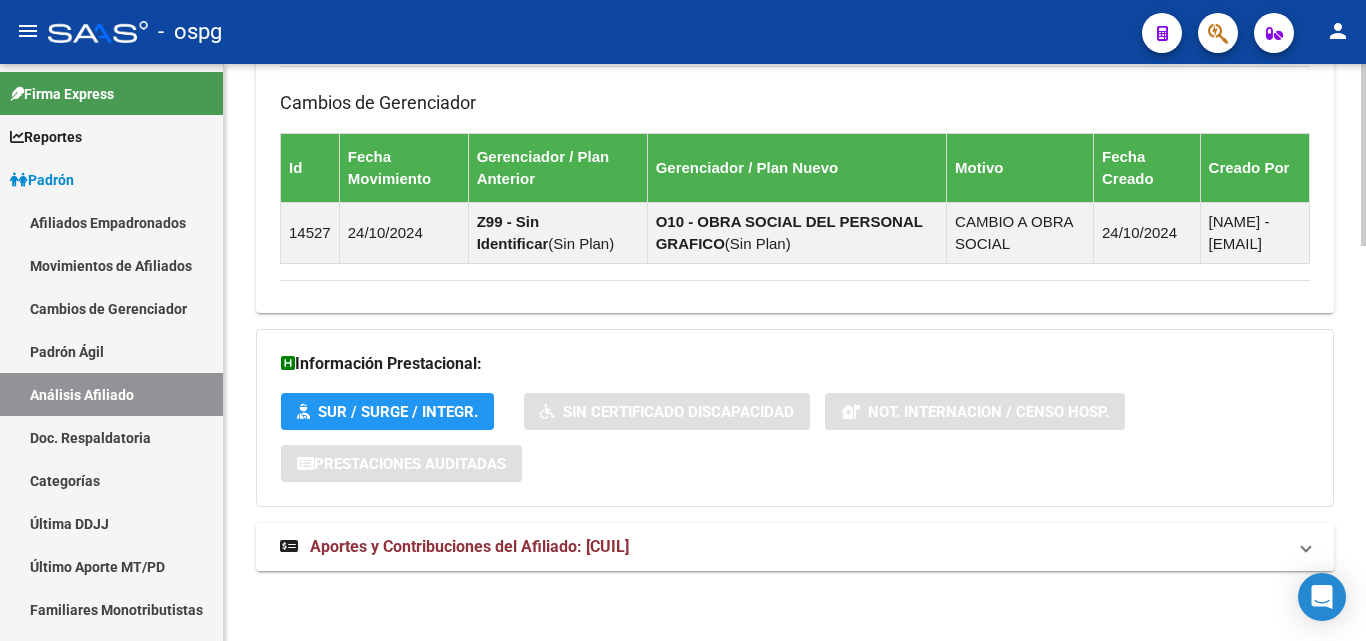 click on "Aportes y Contribuciones del Afiliado: [CUIL]" at bounding box center (783, 547) 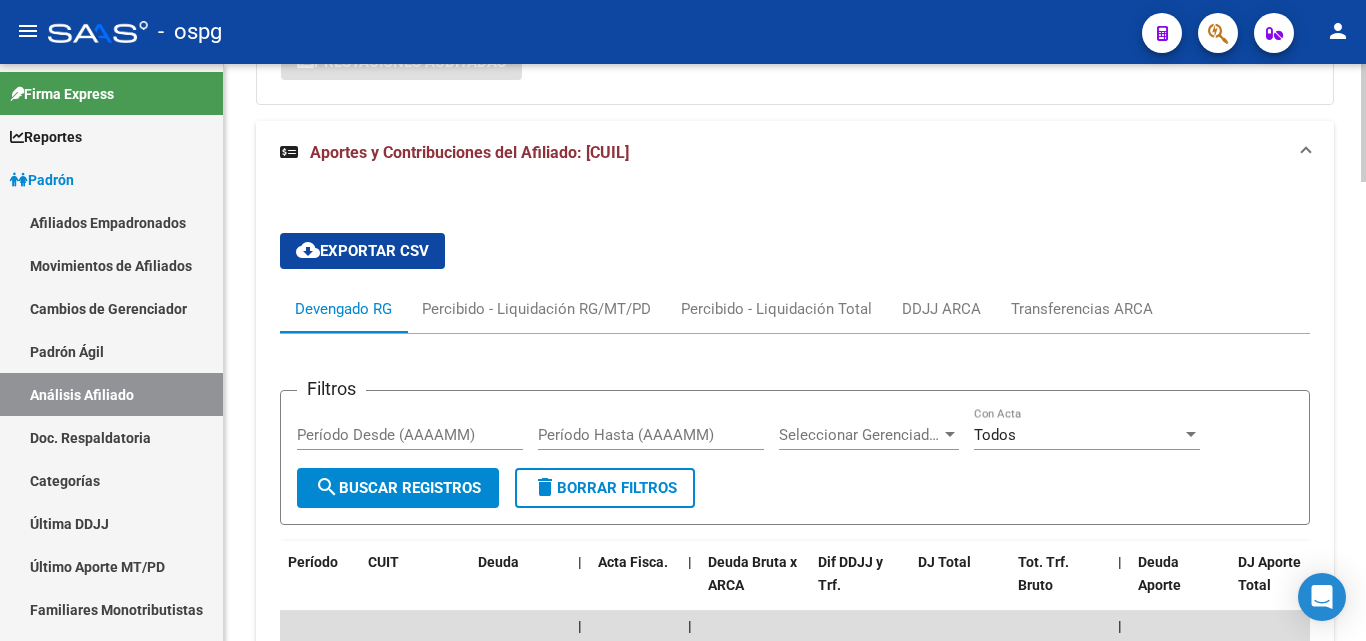 scroll, scrollTop: 1056, scrollLeft: 0, axis: vertical 